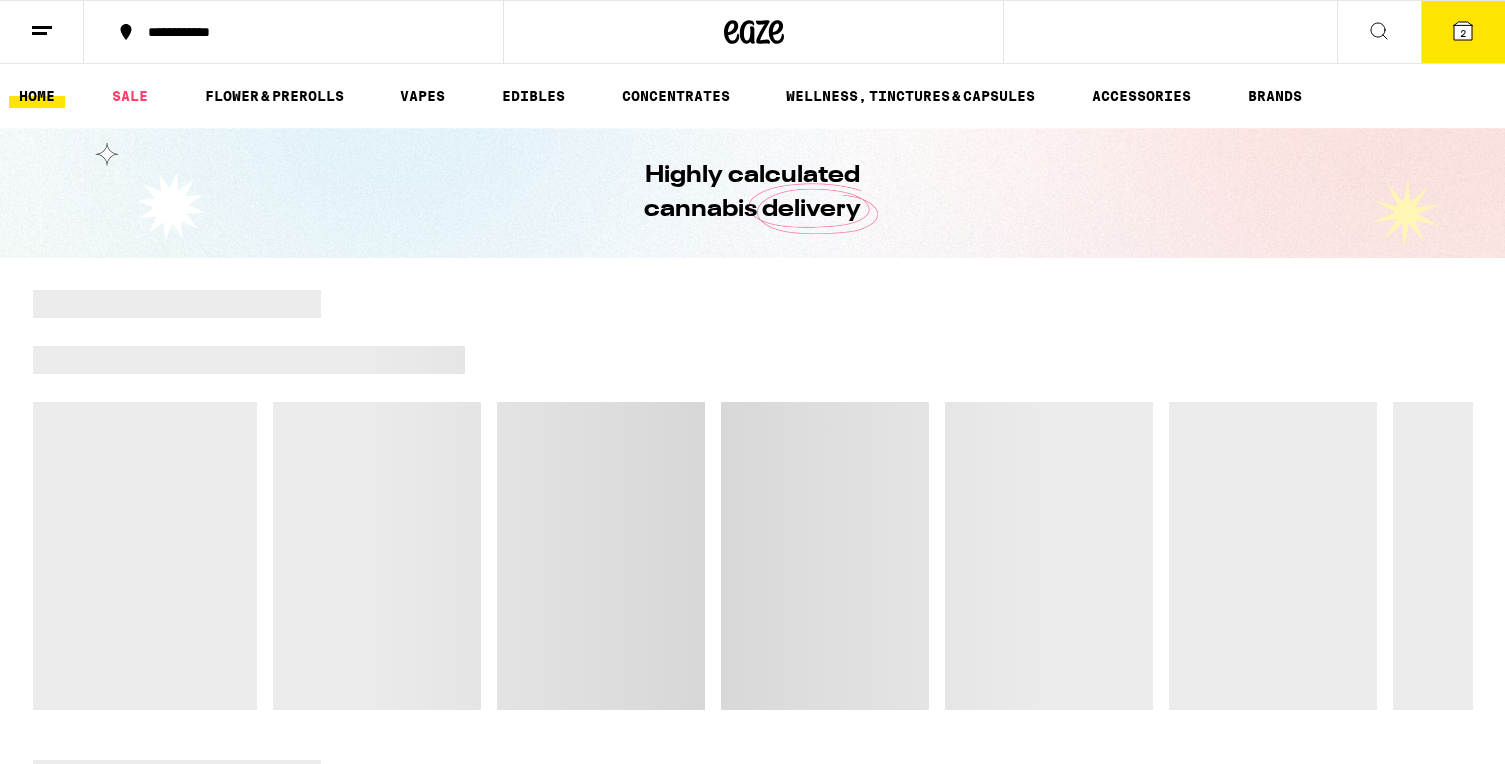 scroll, scrollTop: 0, scrollLeft: 0, axis: both 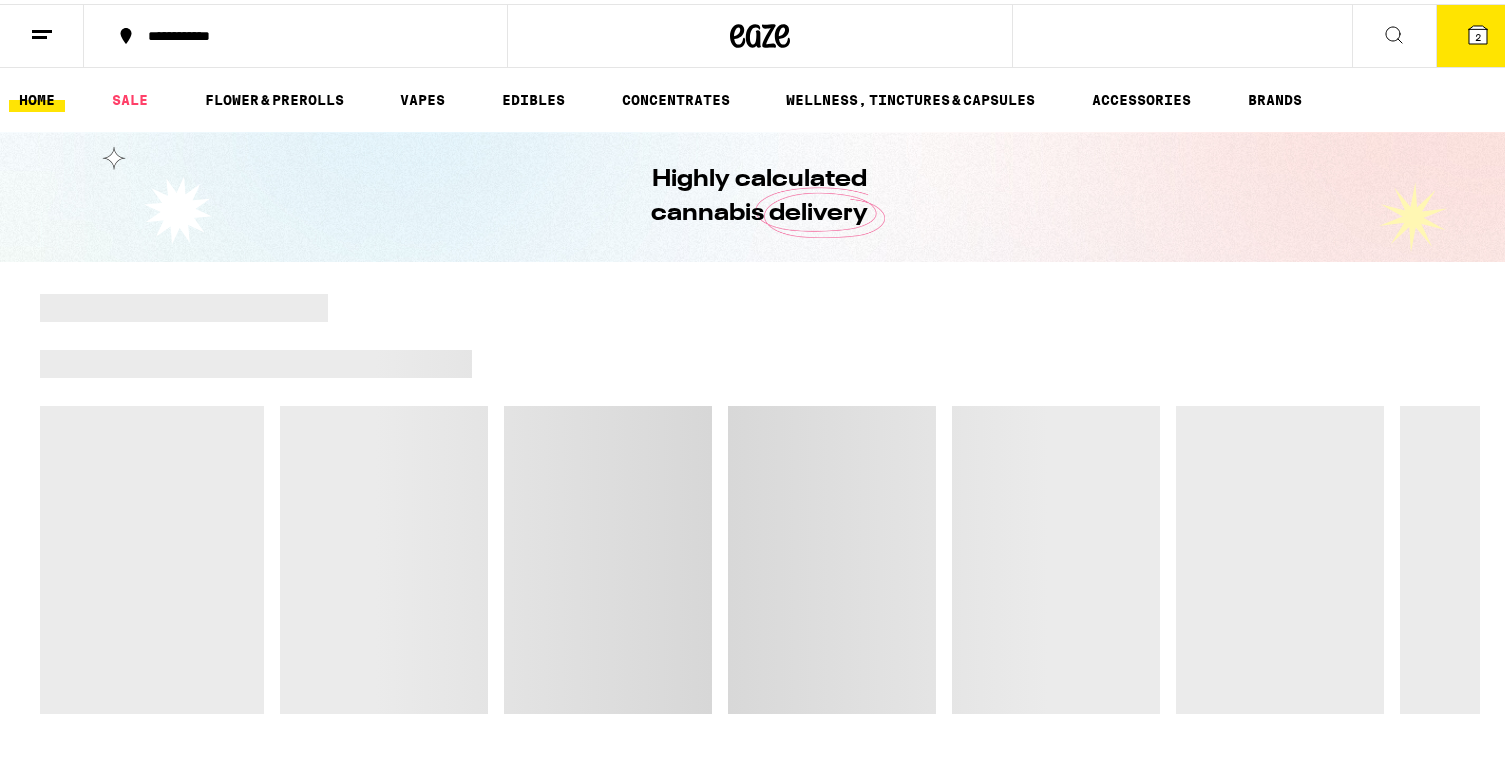 click on "2" at bounding box center [1478, 32] 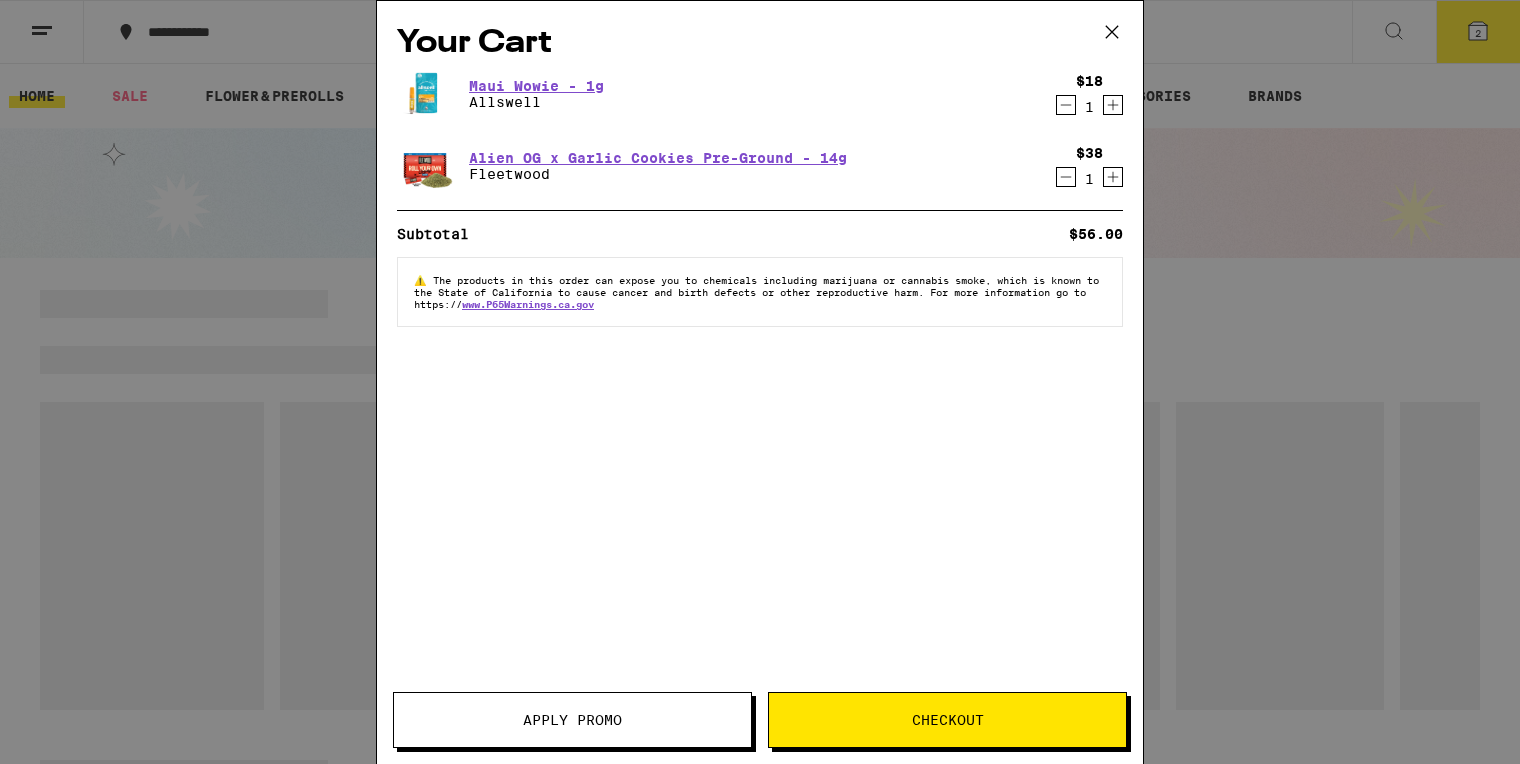 scroll, scrollTop: 0, scrollLeft: 0, axis: both 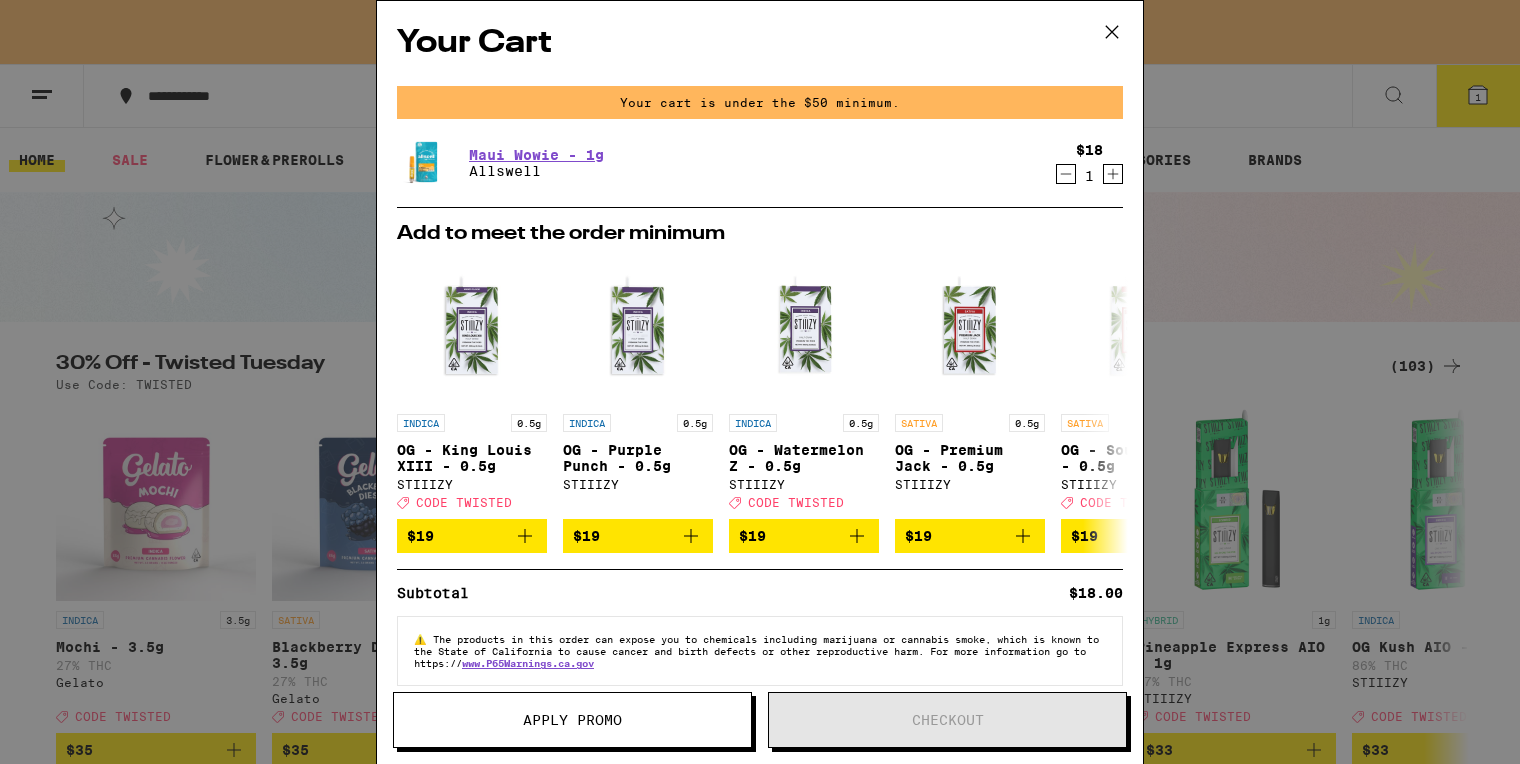 click on "1" at bounding box center (1089, 176) 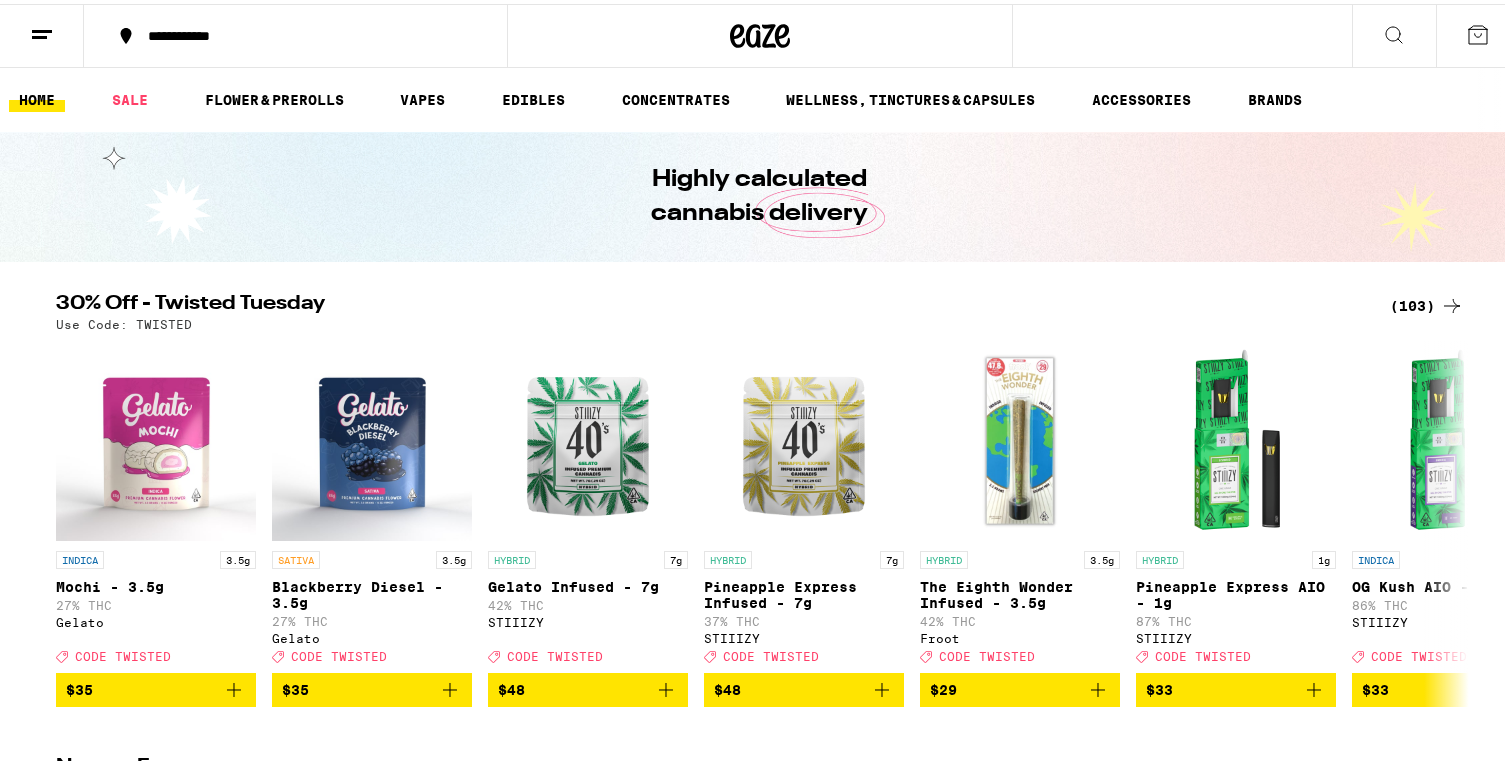 scroll, scrollTop: 0, scrollLeft: 0, axis: both 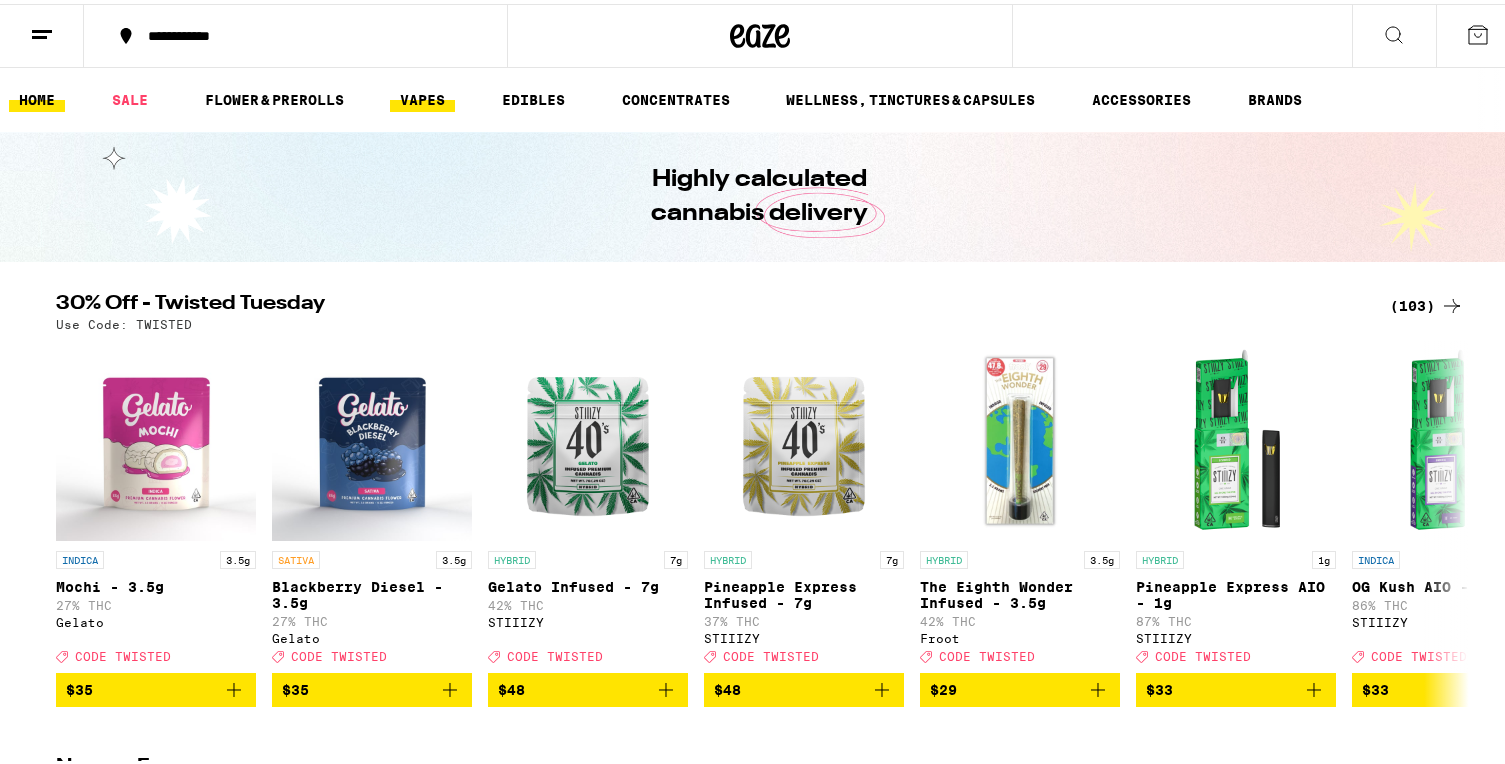 click on "VAPES" at bounding box center (422, 96) 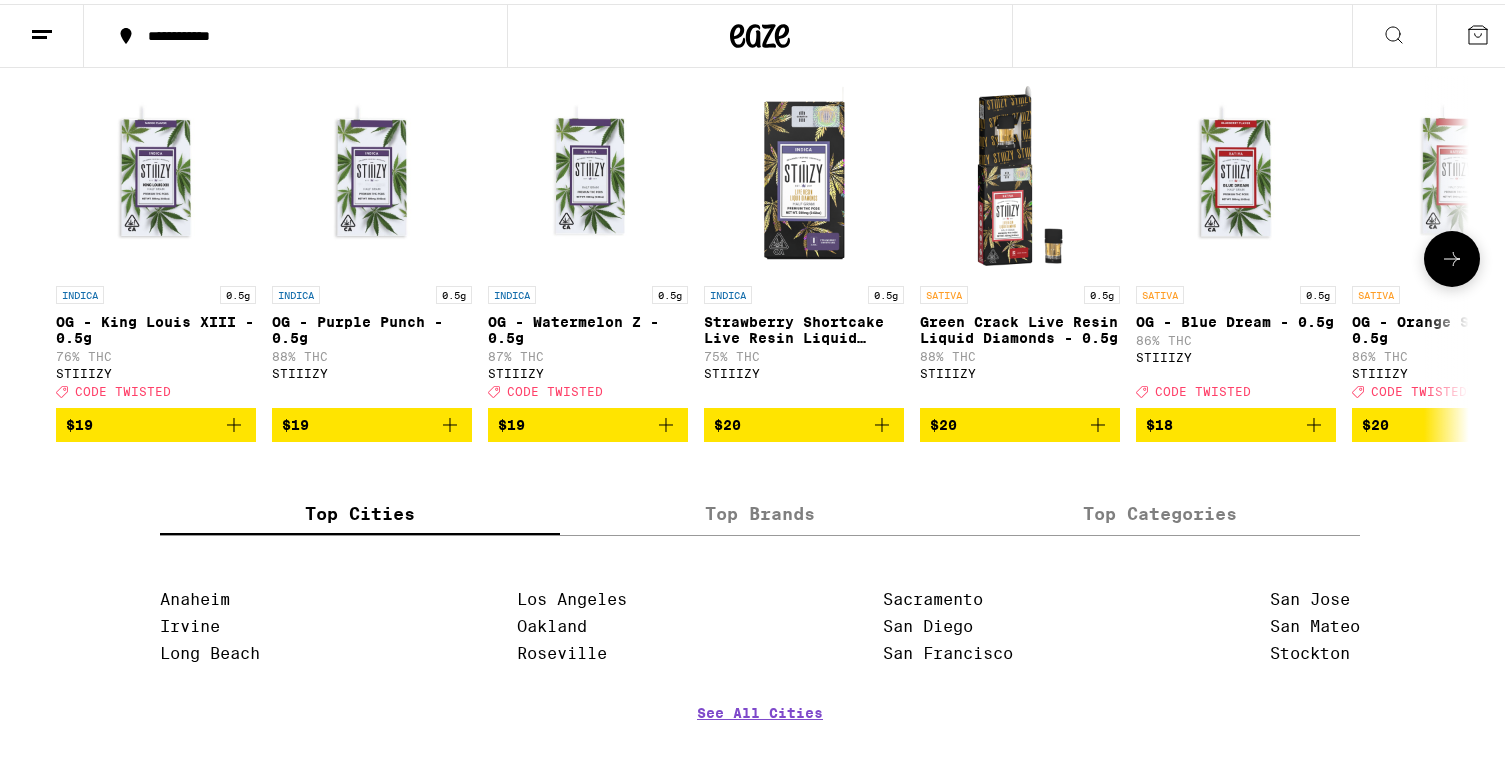 scroll, scrollTop: 1600, scrollLeft: 0, axis: vertical 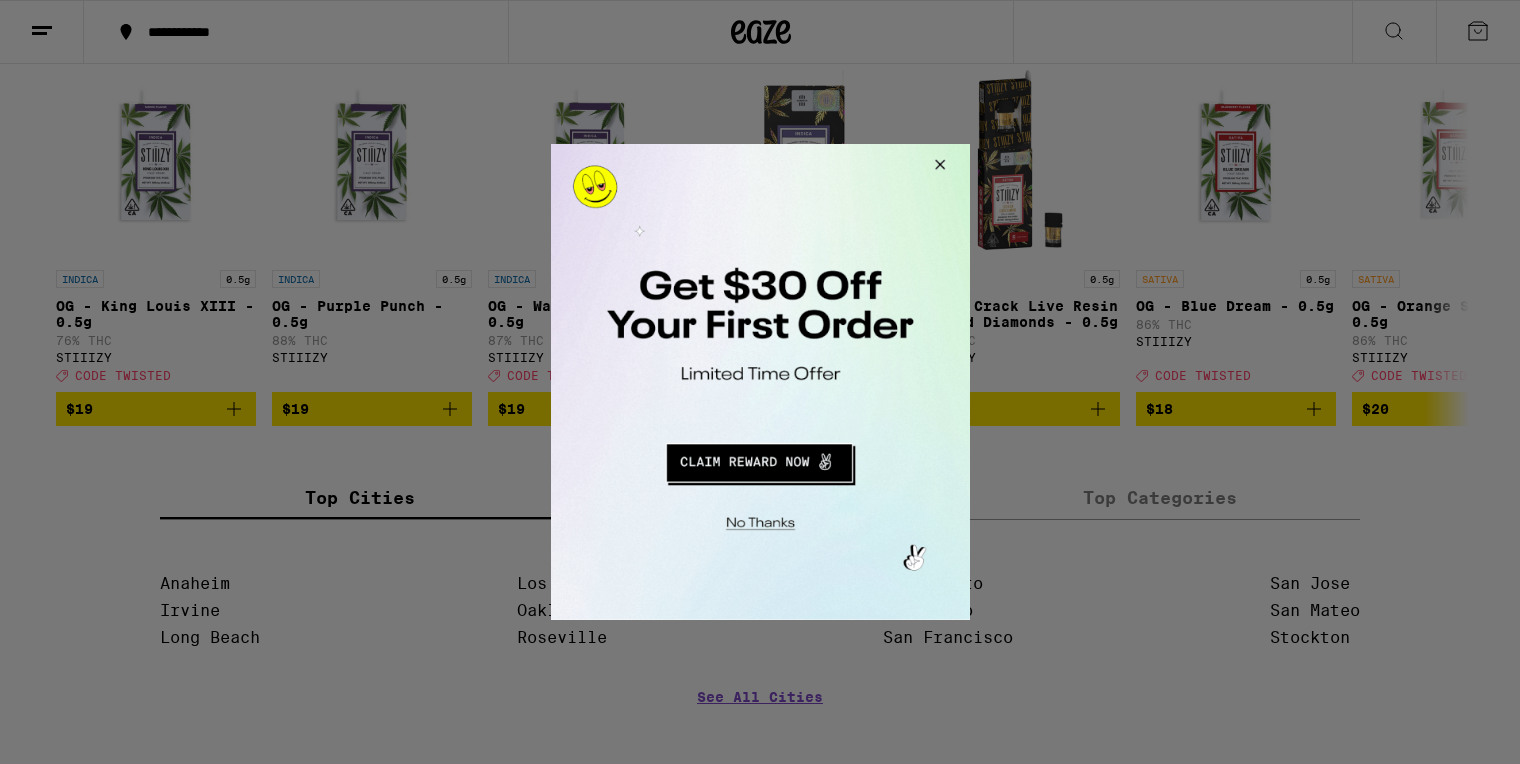 click at bounding box center (760, 382) 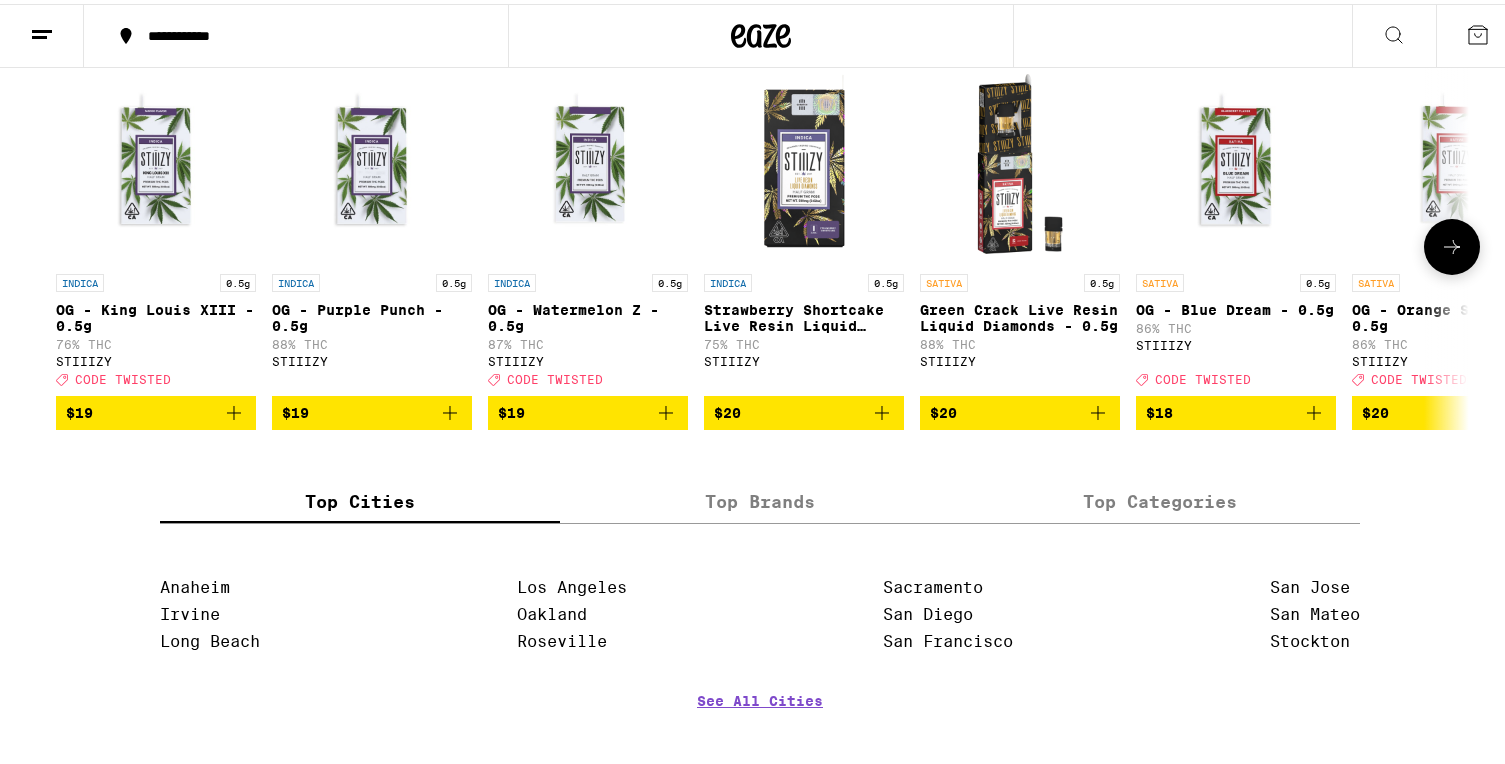 drag, startPoint x: 388, startPoint y: 14, endPoint x: 929, endPoint y: 184, distance: 567.0811 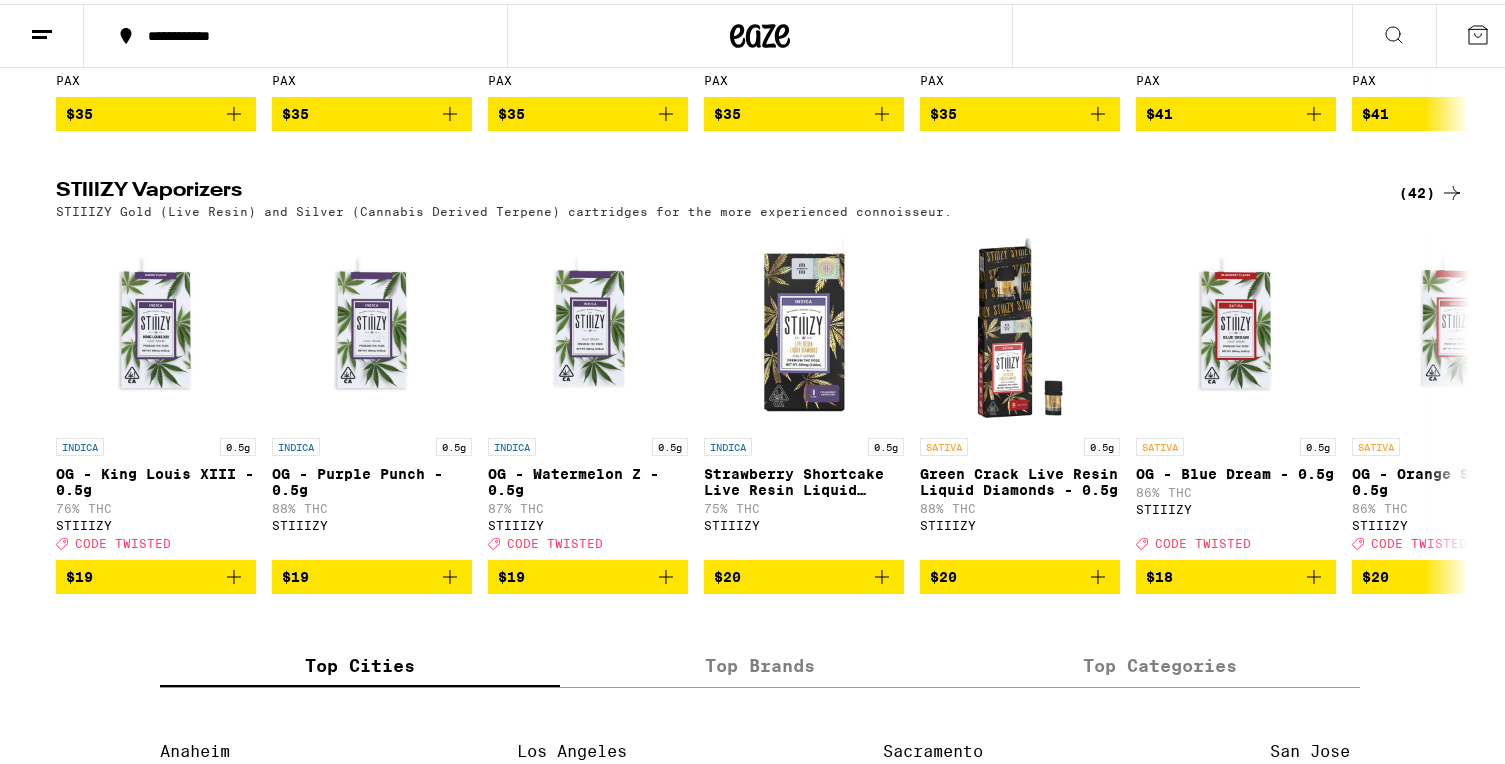 scroll, scrollTop: 1100, scrollLeft: 0, axis: vertical 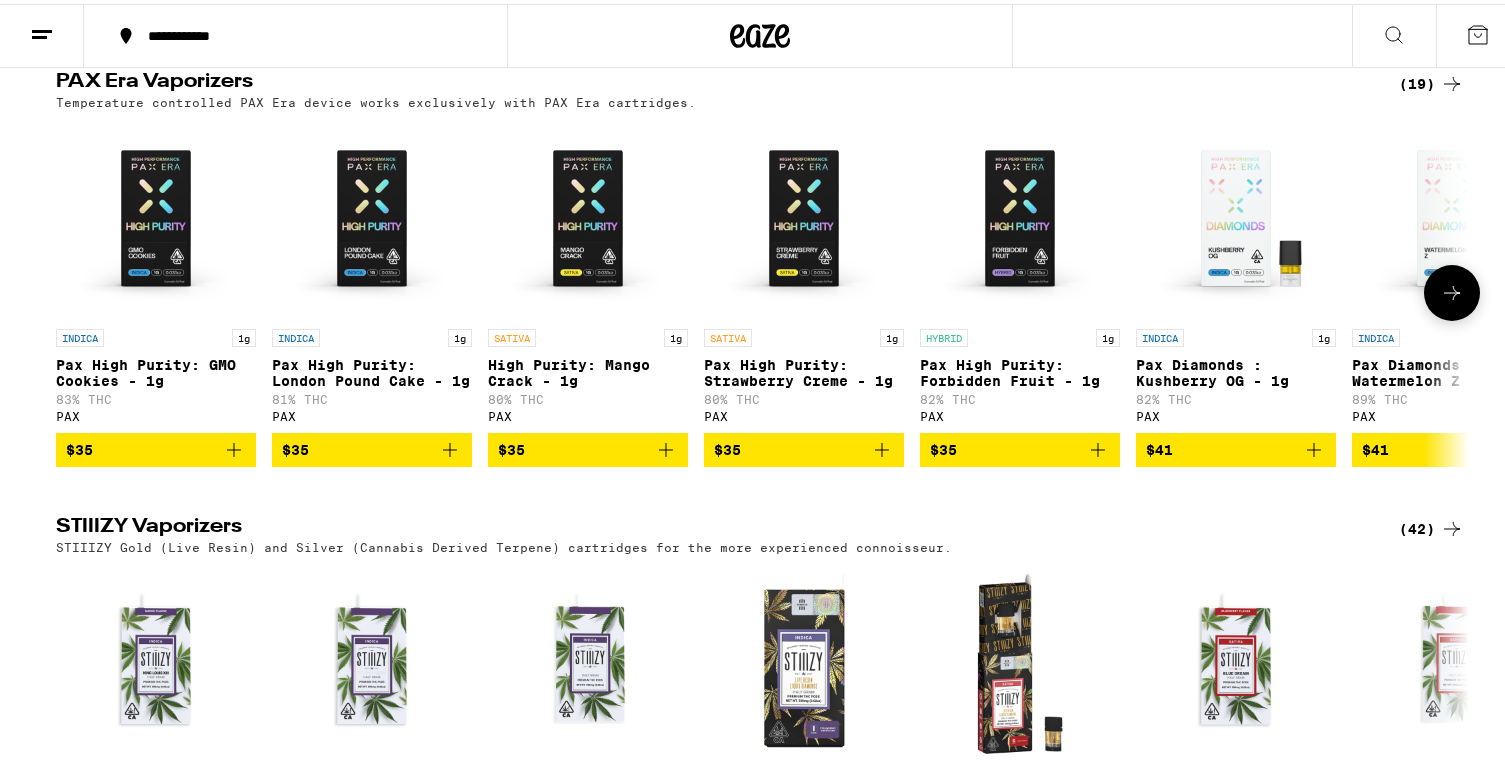 click 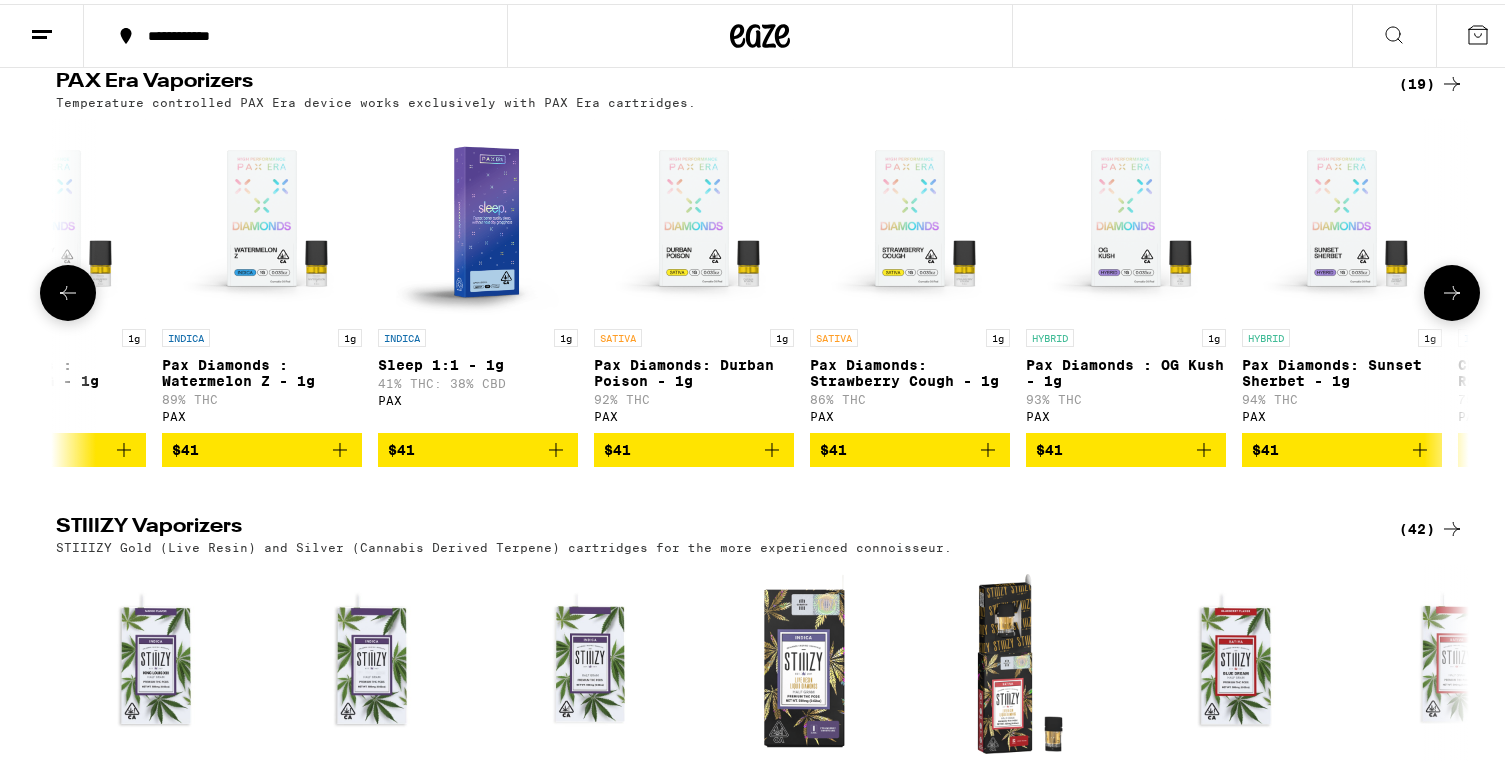 click at bounding box center [1452, 289] 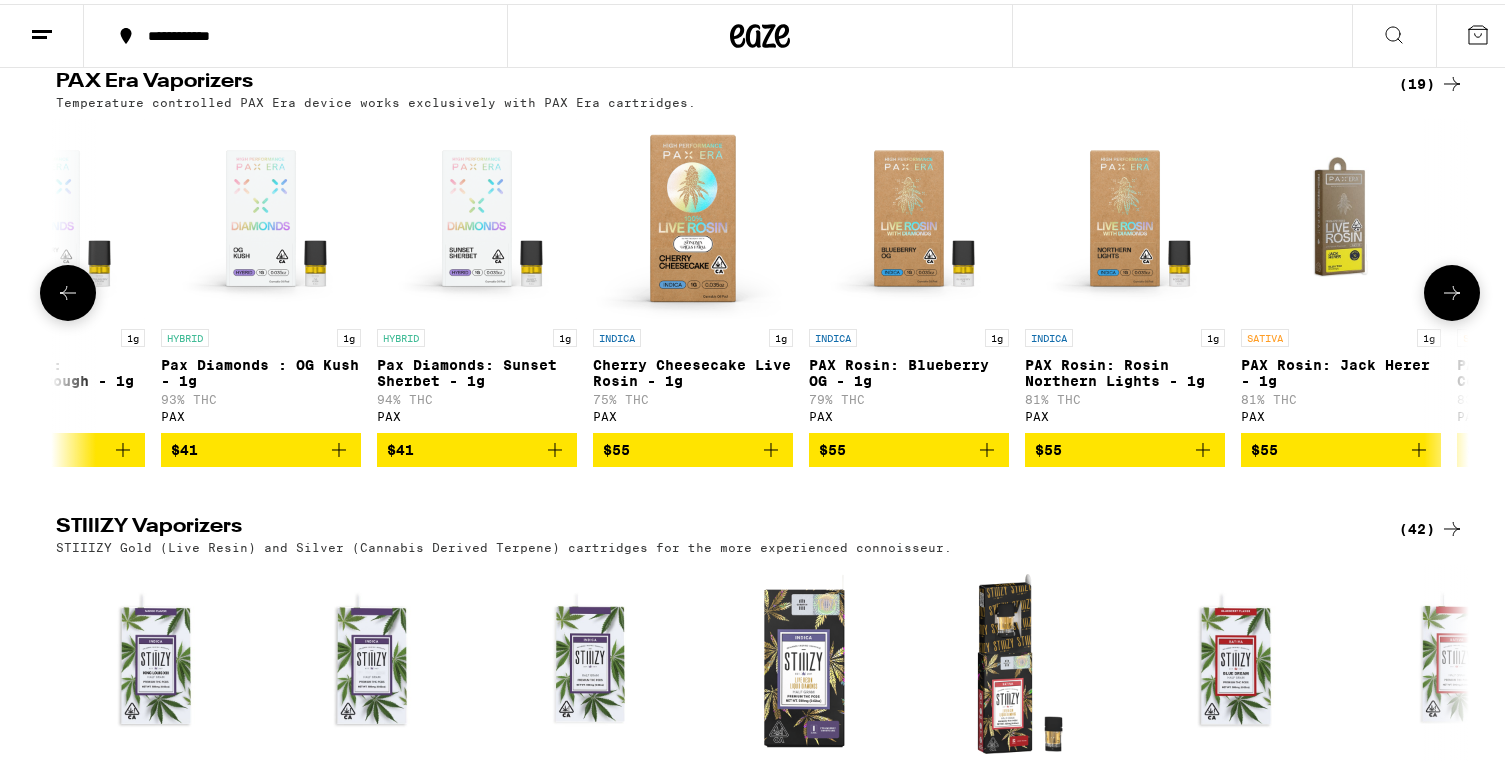 scroll, scrollTop: 0, scrollLeft: 2380, axis: horizontal 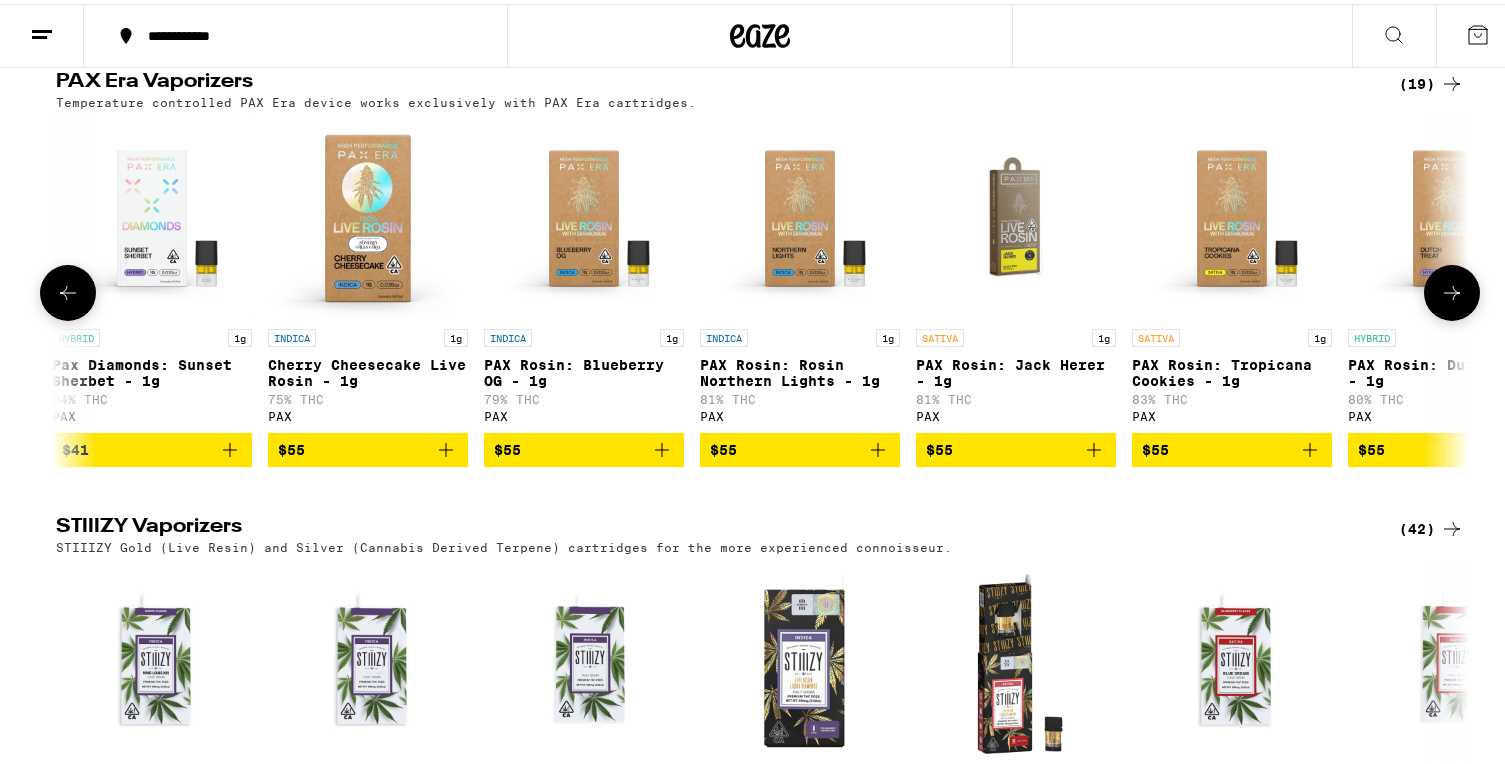 click at bounding box center [1452, 289] 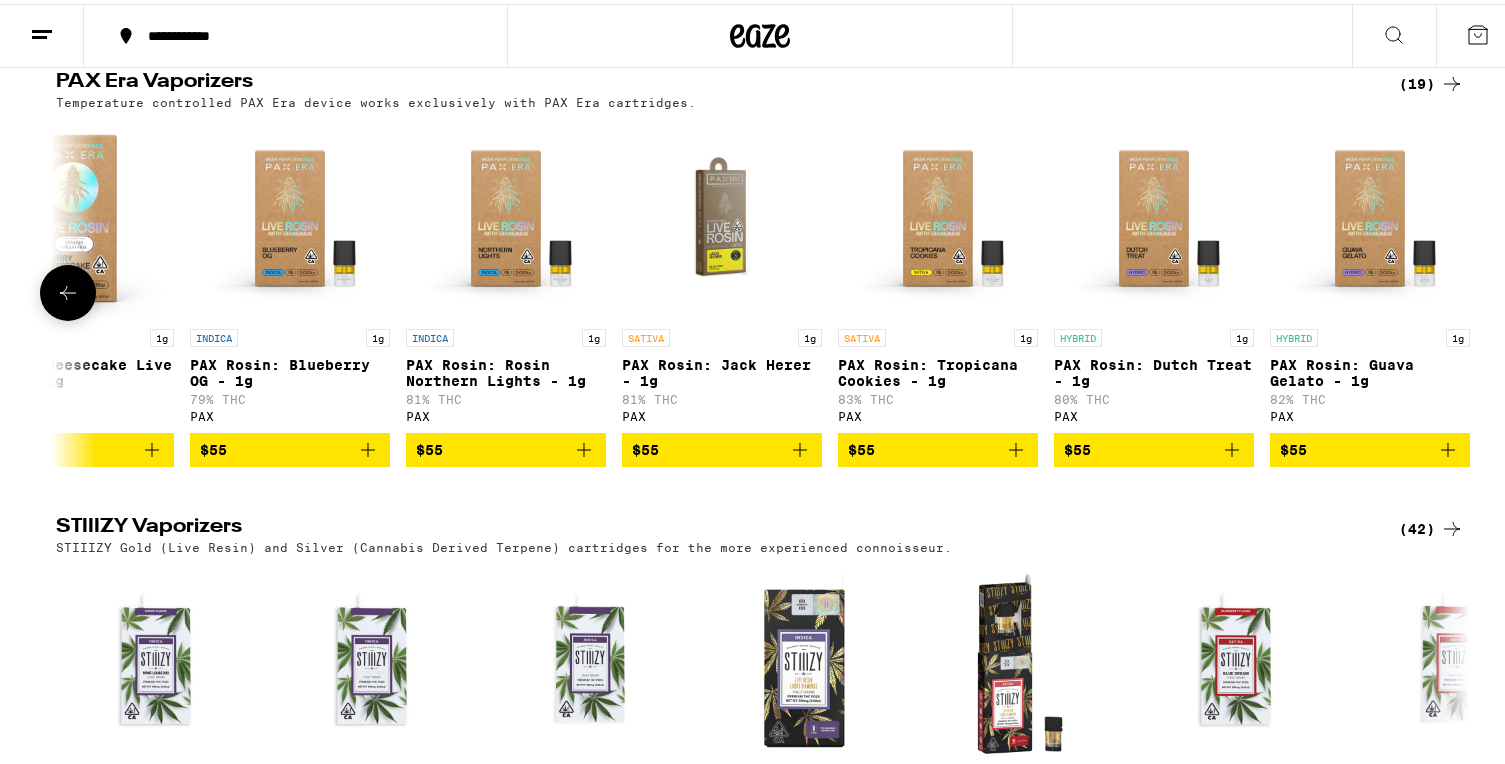 scroll, scrollTop: 0, scrollLeft: 2696, axis: horizontal 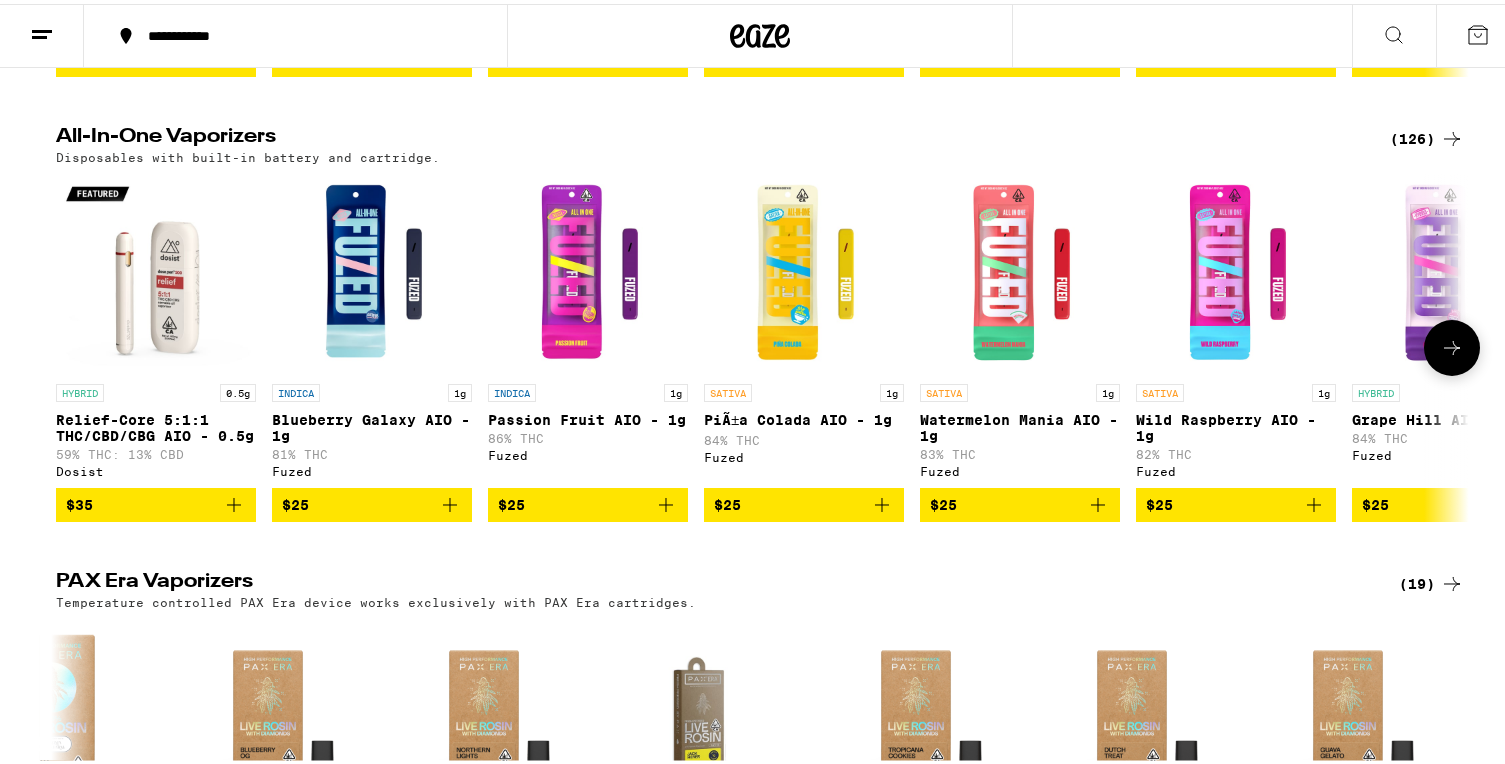 click 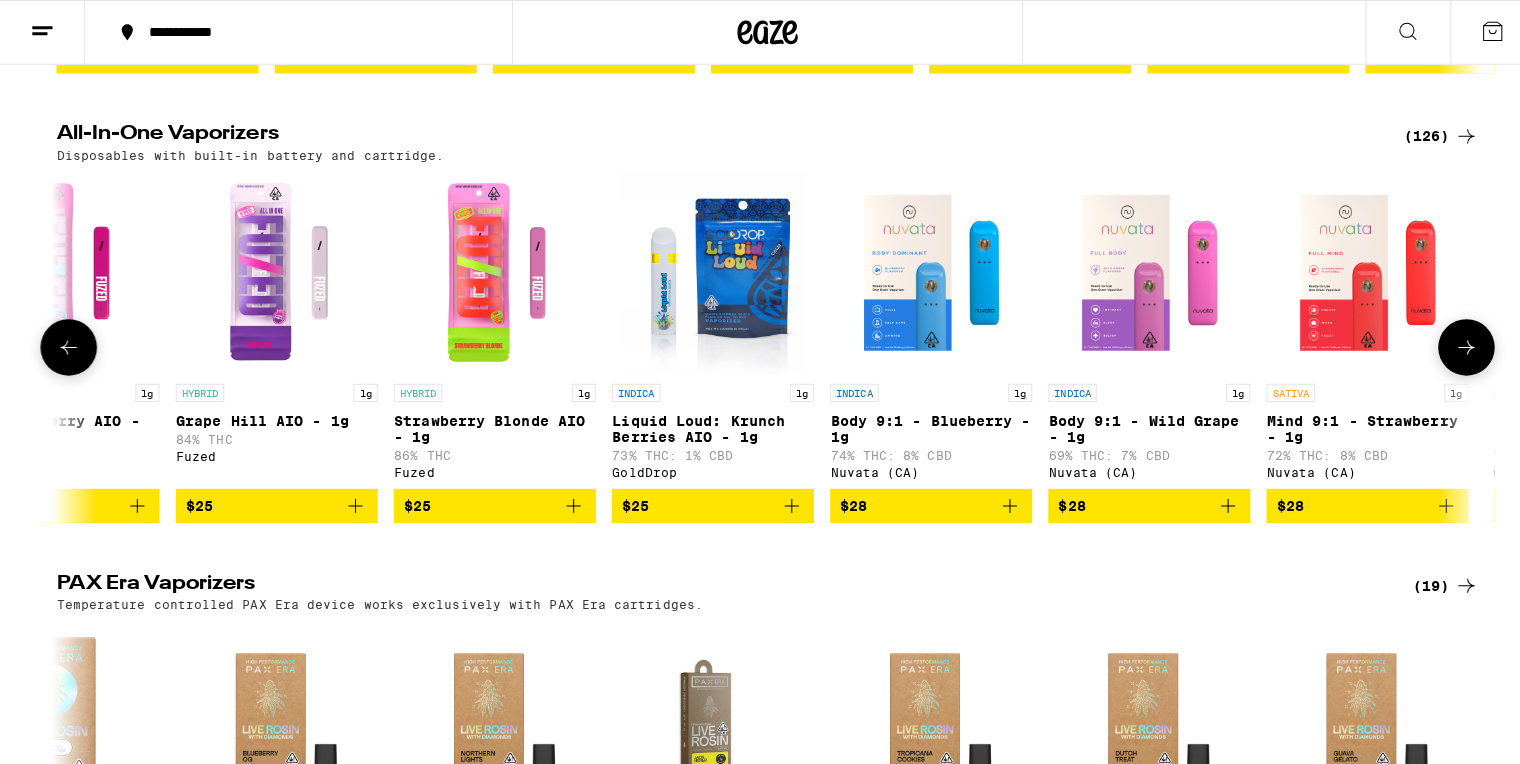 scroll, scrollTop: 0, scrollLeft: 1190, axis: horizontal 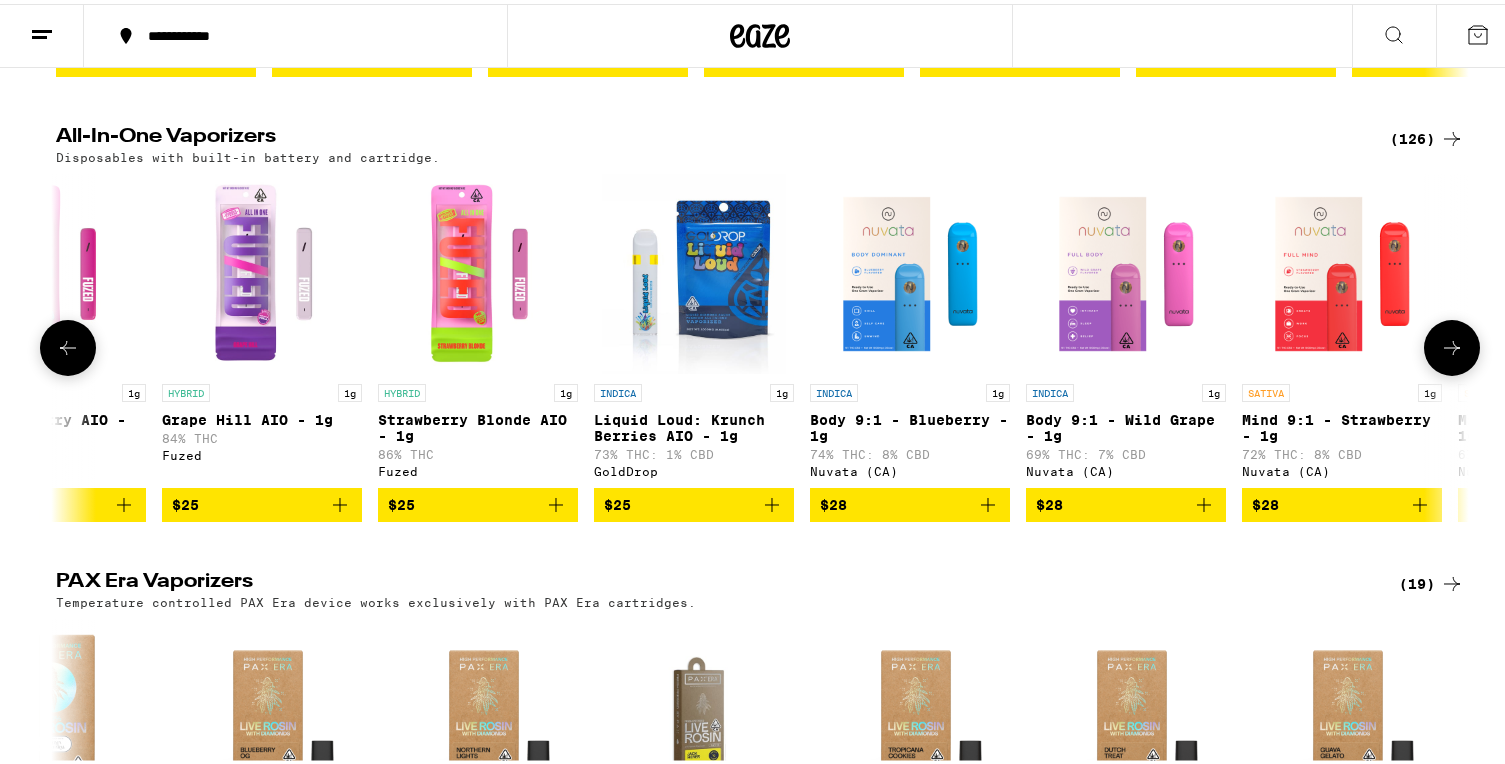 click at bounding box center (910, 270) 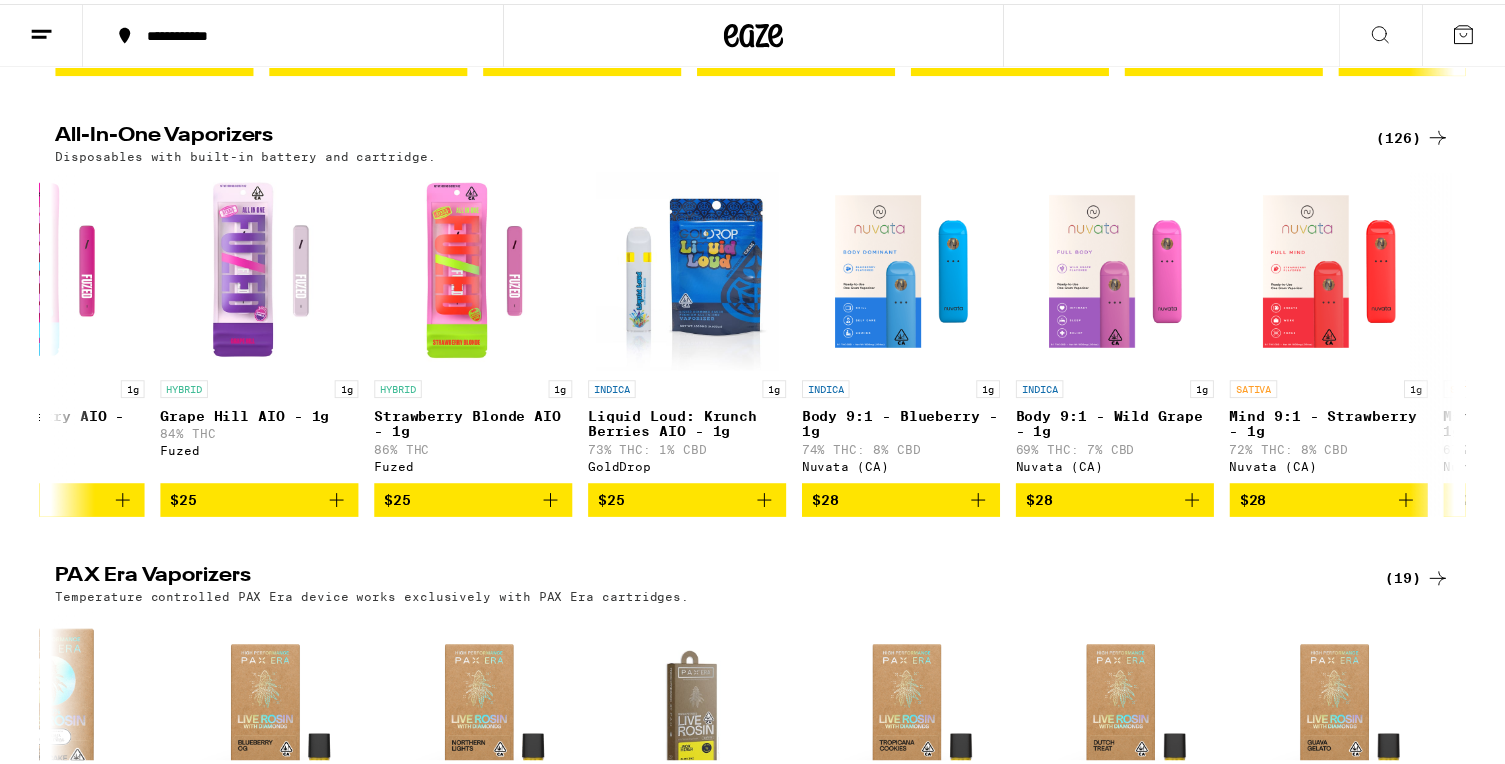 scroll, scrollTop: 568, scrollLeft: 0, axis: vertical 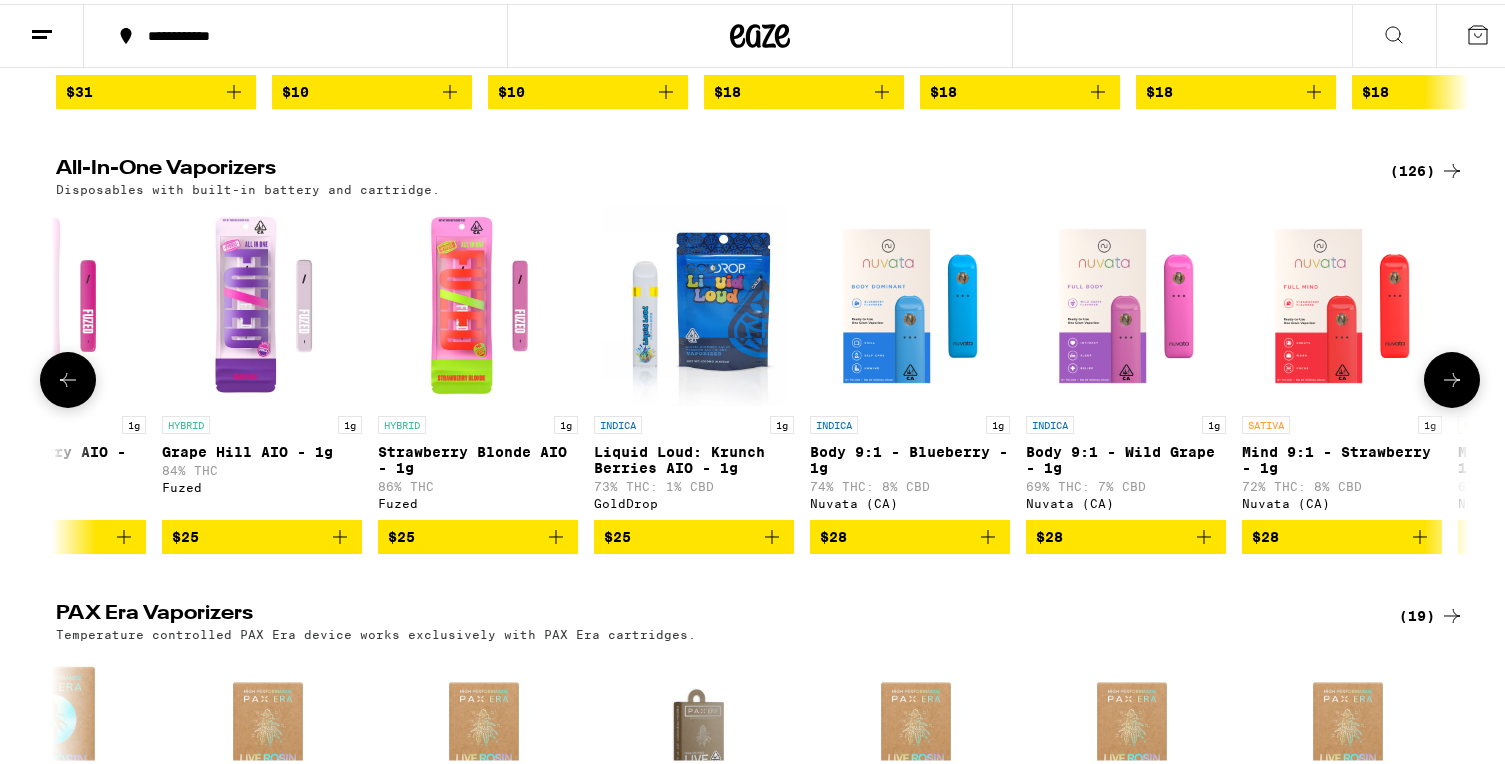 click at bounding box center (694, 302) 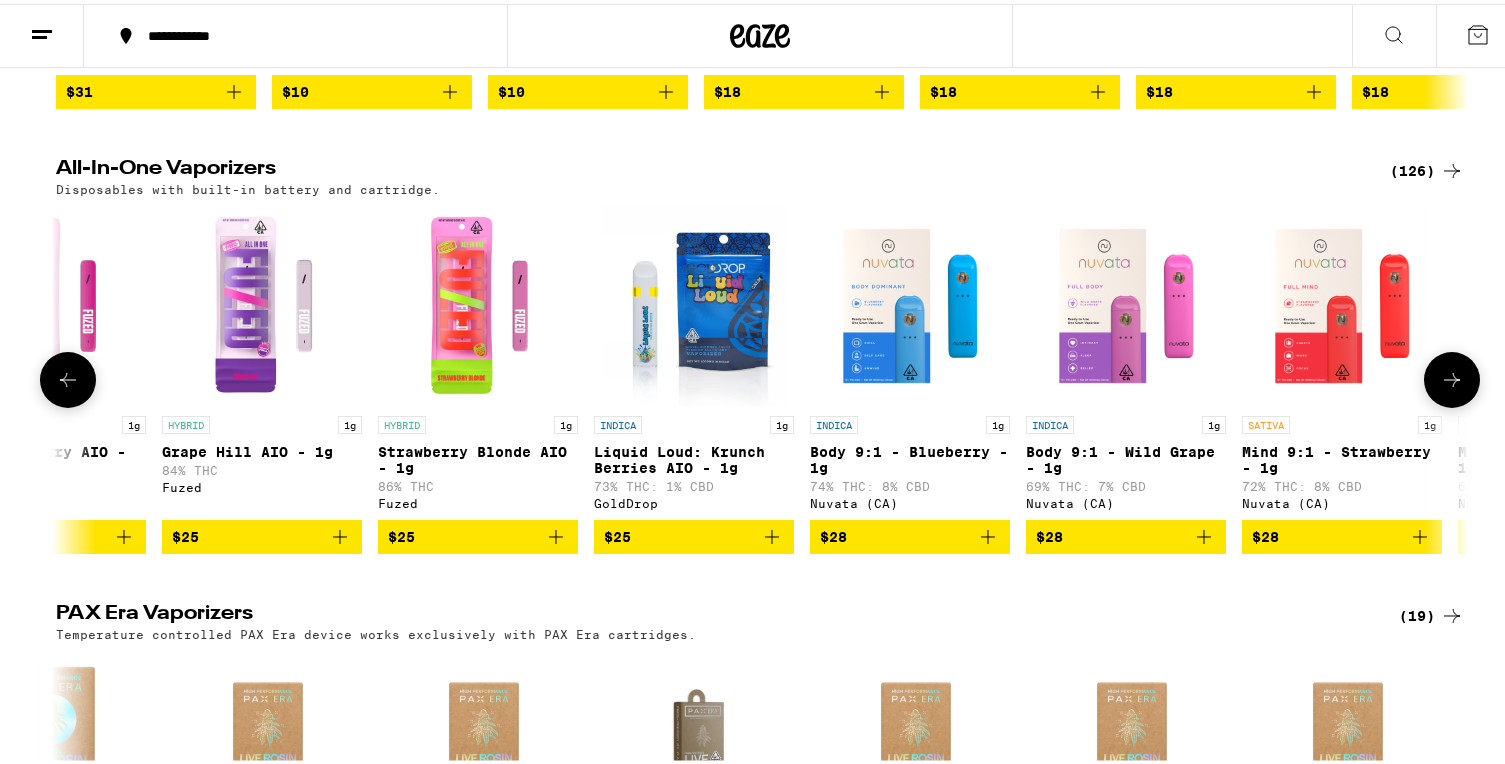 click at bounding box center [262, 302] 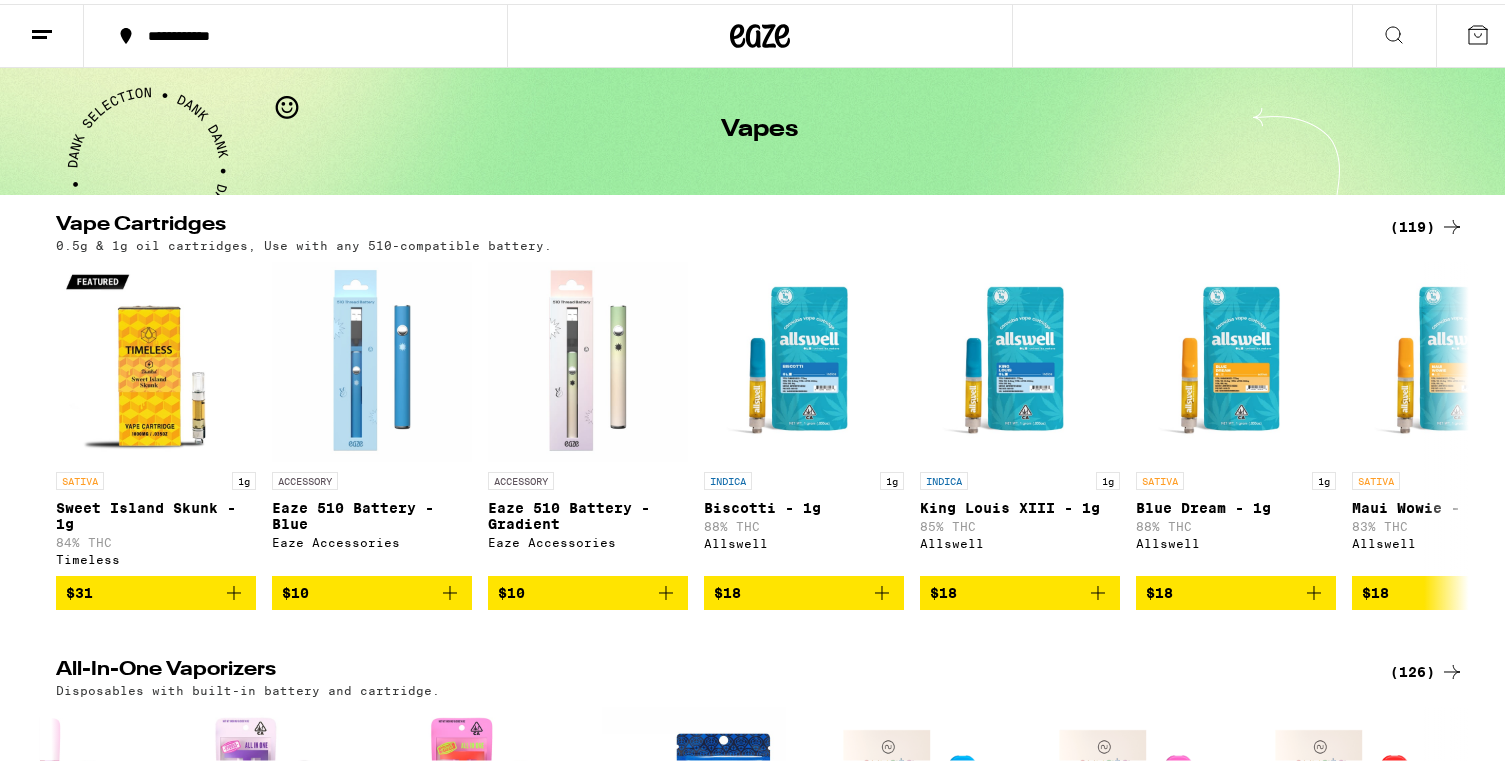 scroll, scrollTop: 0, scrollLeft: 0, axis: both 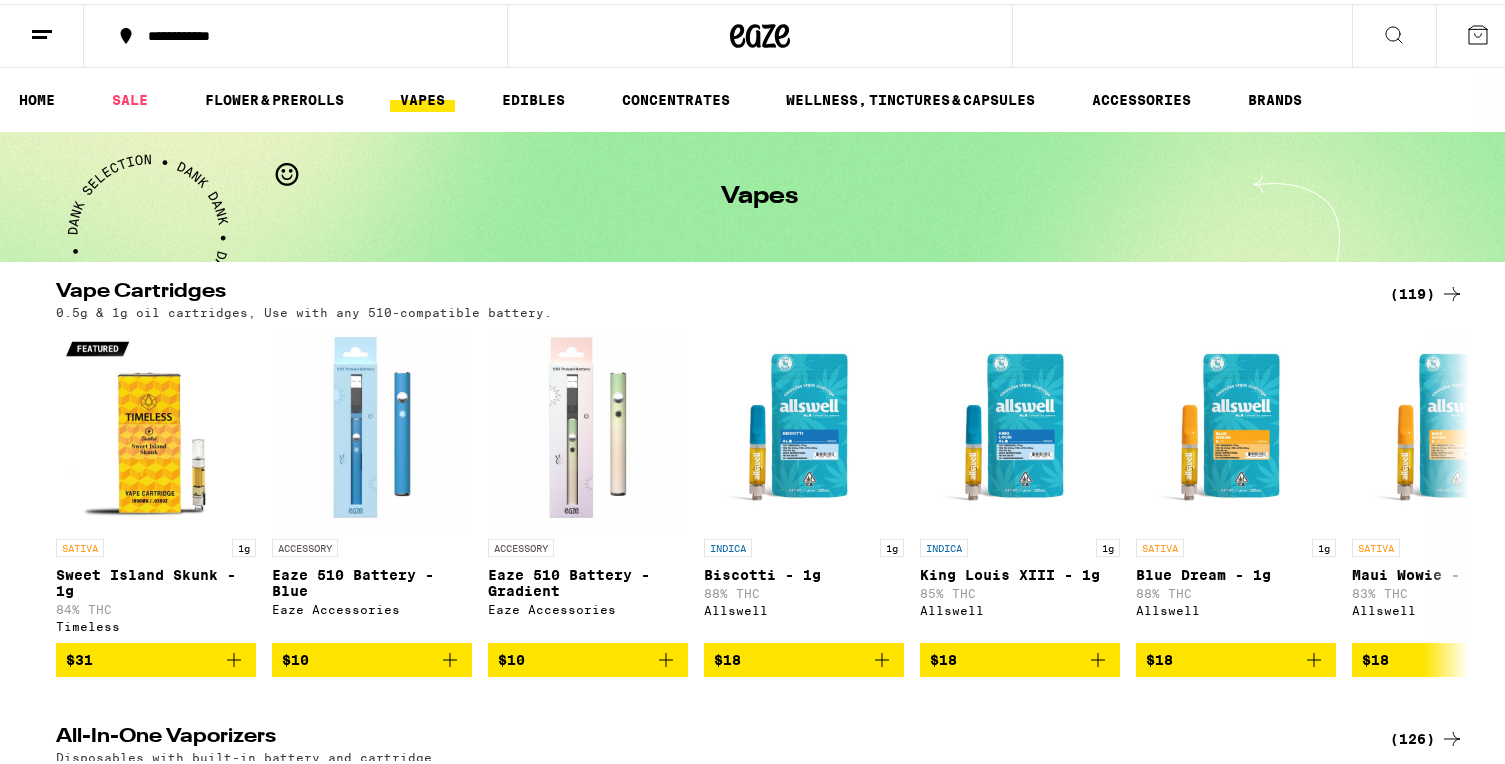 click on "(119)" at bounding box center (1427, 290) 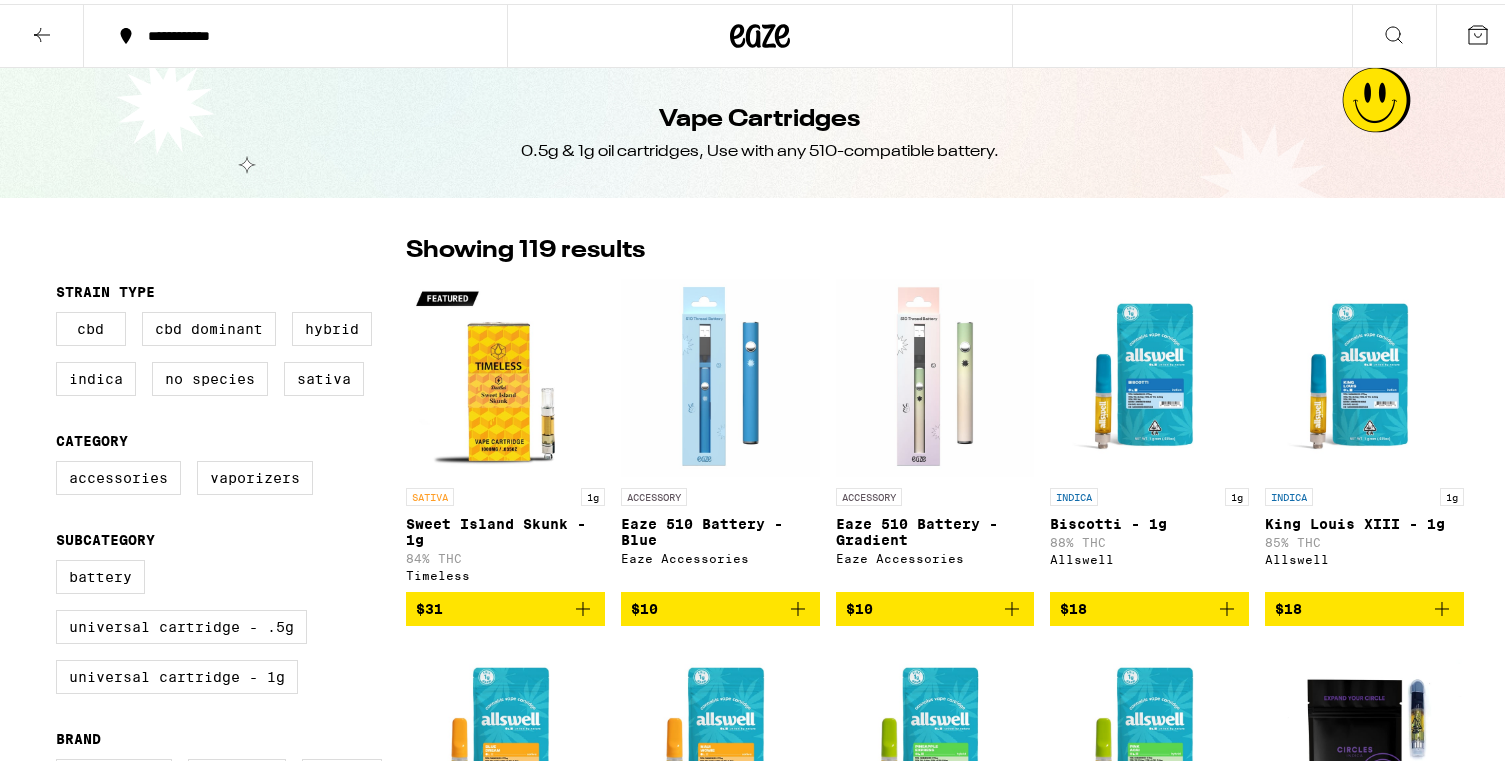 click at bounding box center [1364, 374] 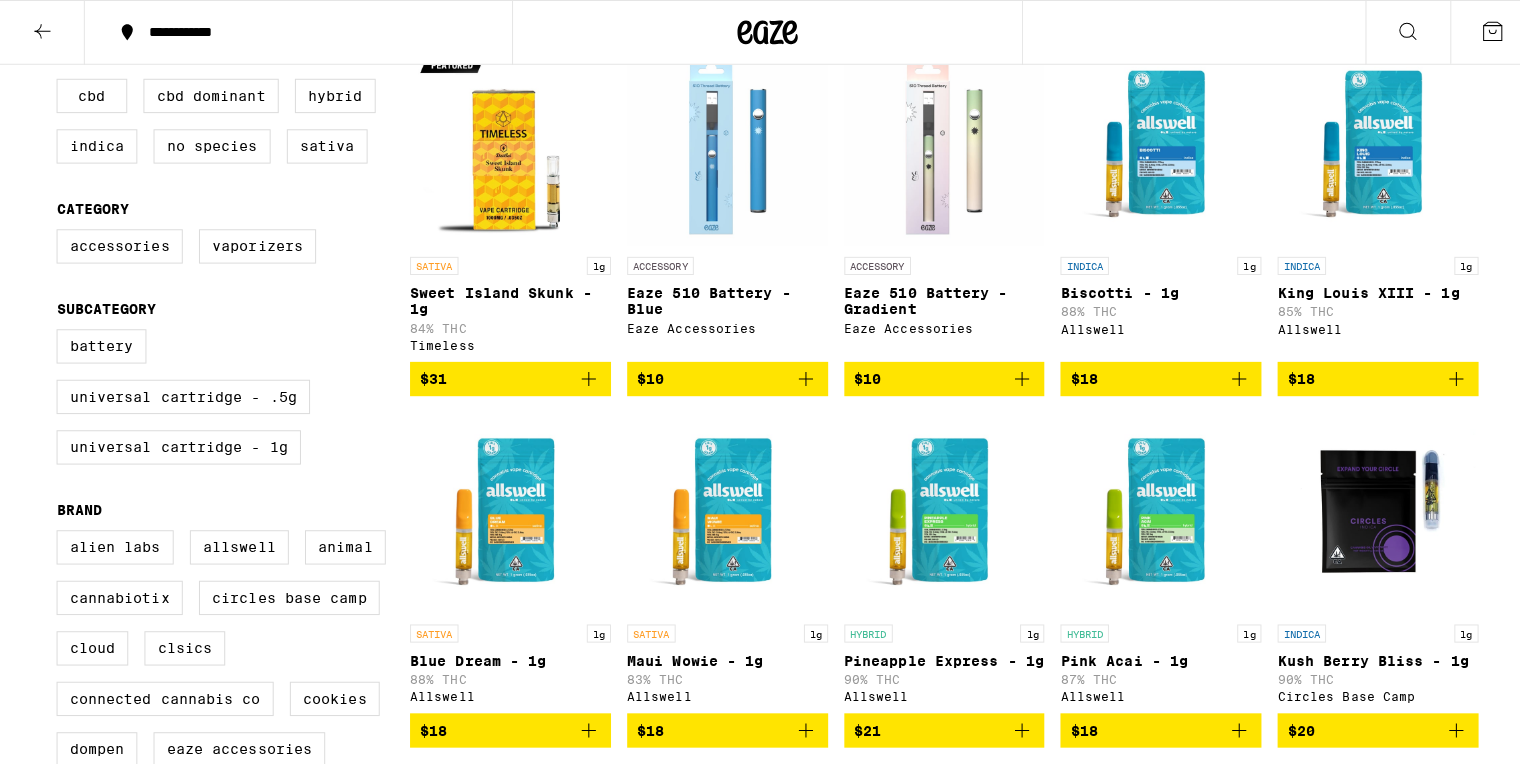 scroll, scrollTop: 300, scrollLeft: 0, axis: vertical 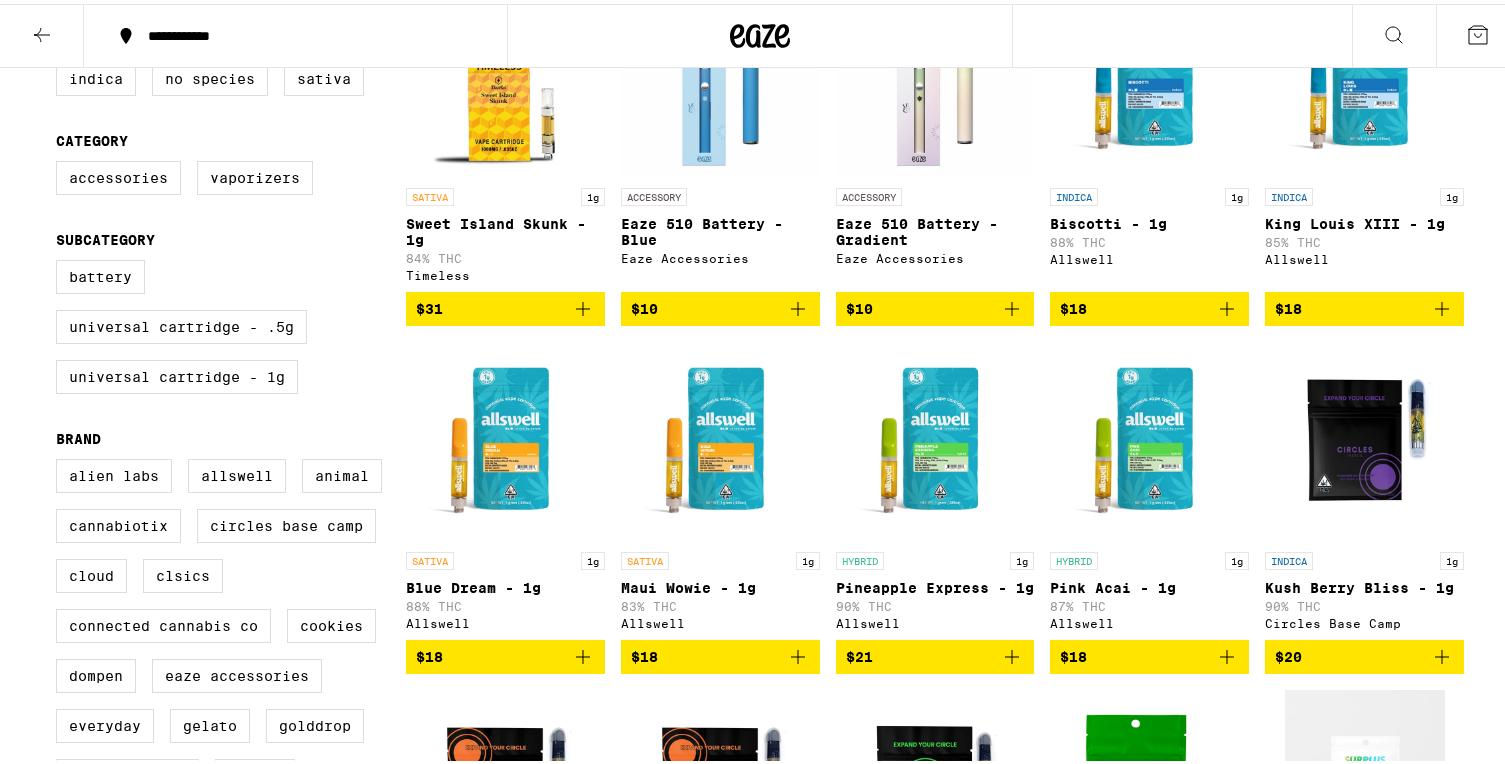 click at bounding box center [1149, 438] 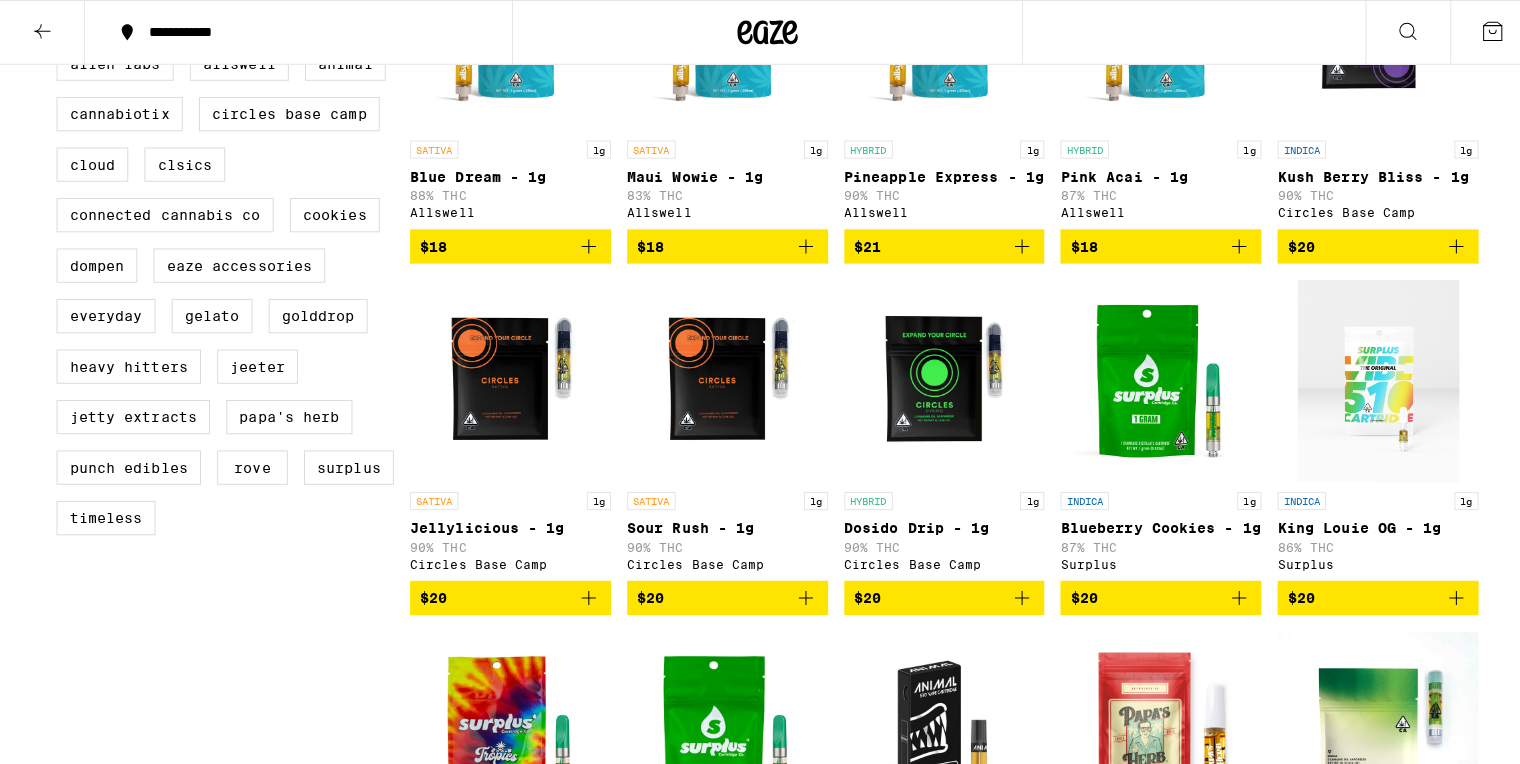 scroll, scrollTop: 710, scrollLeft: 0, axis: vertical 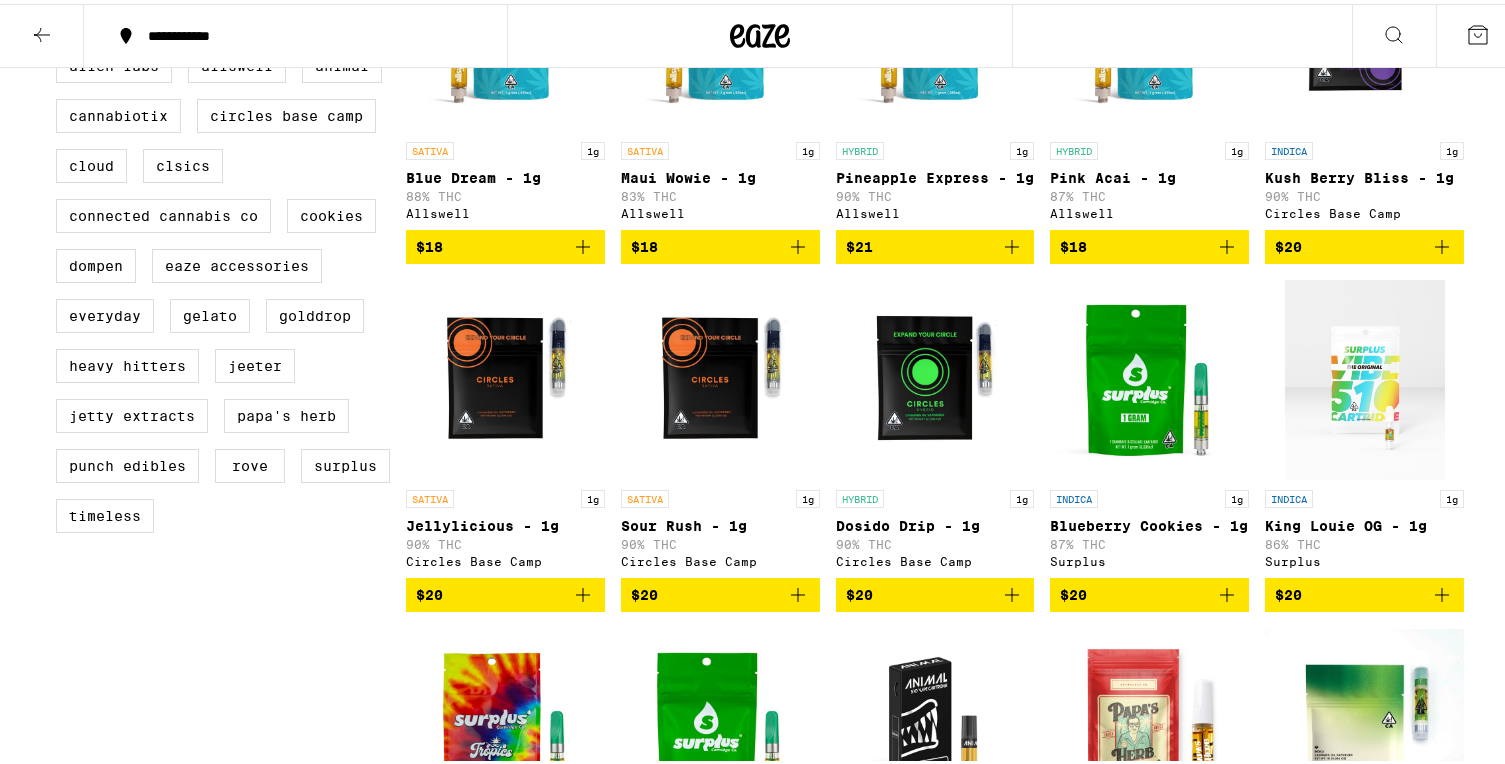 click on "Sour Rush - 1g" at bounding box center (720, 522) 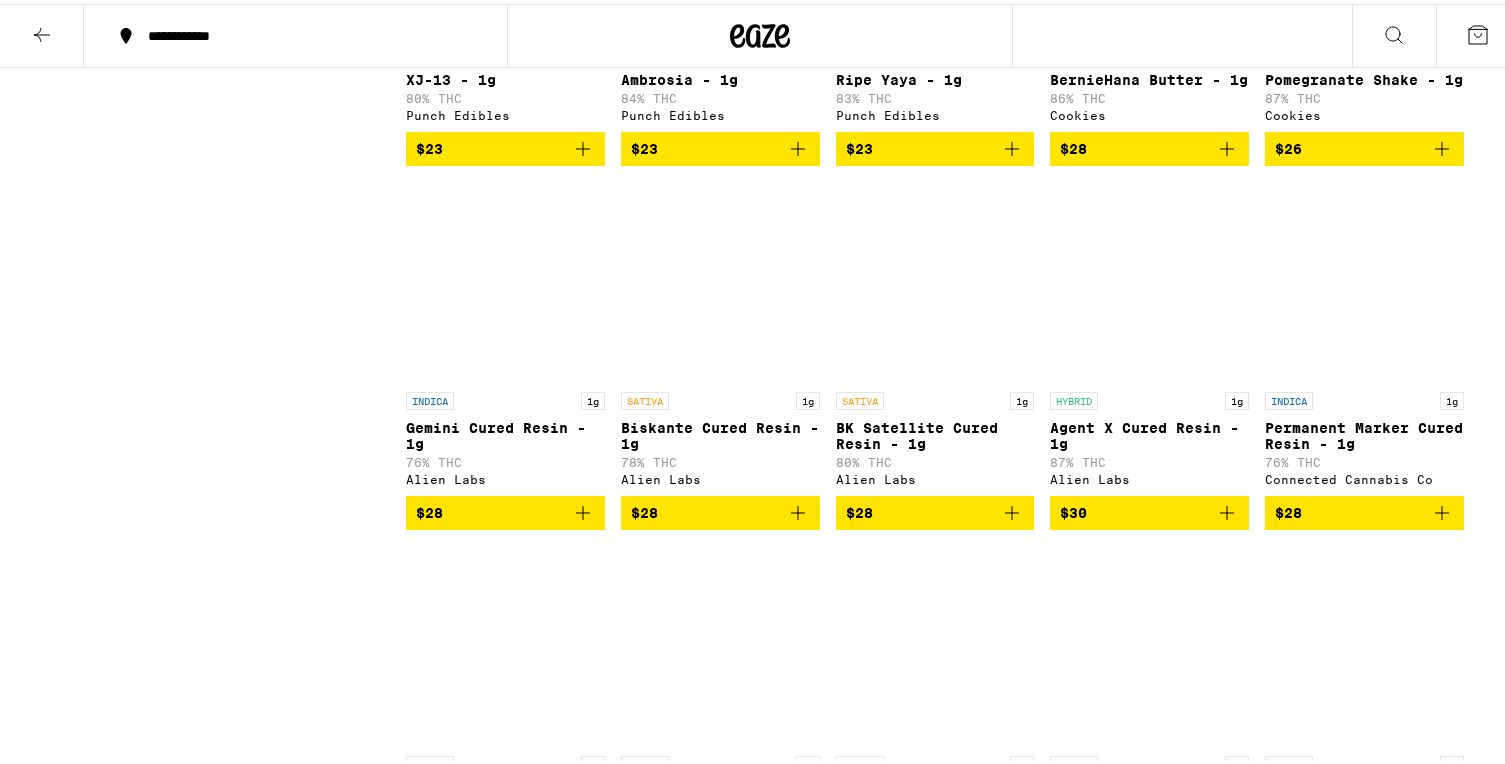 scroll, scrollTop: 2605, scrollLeft: 0, axis: vertical 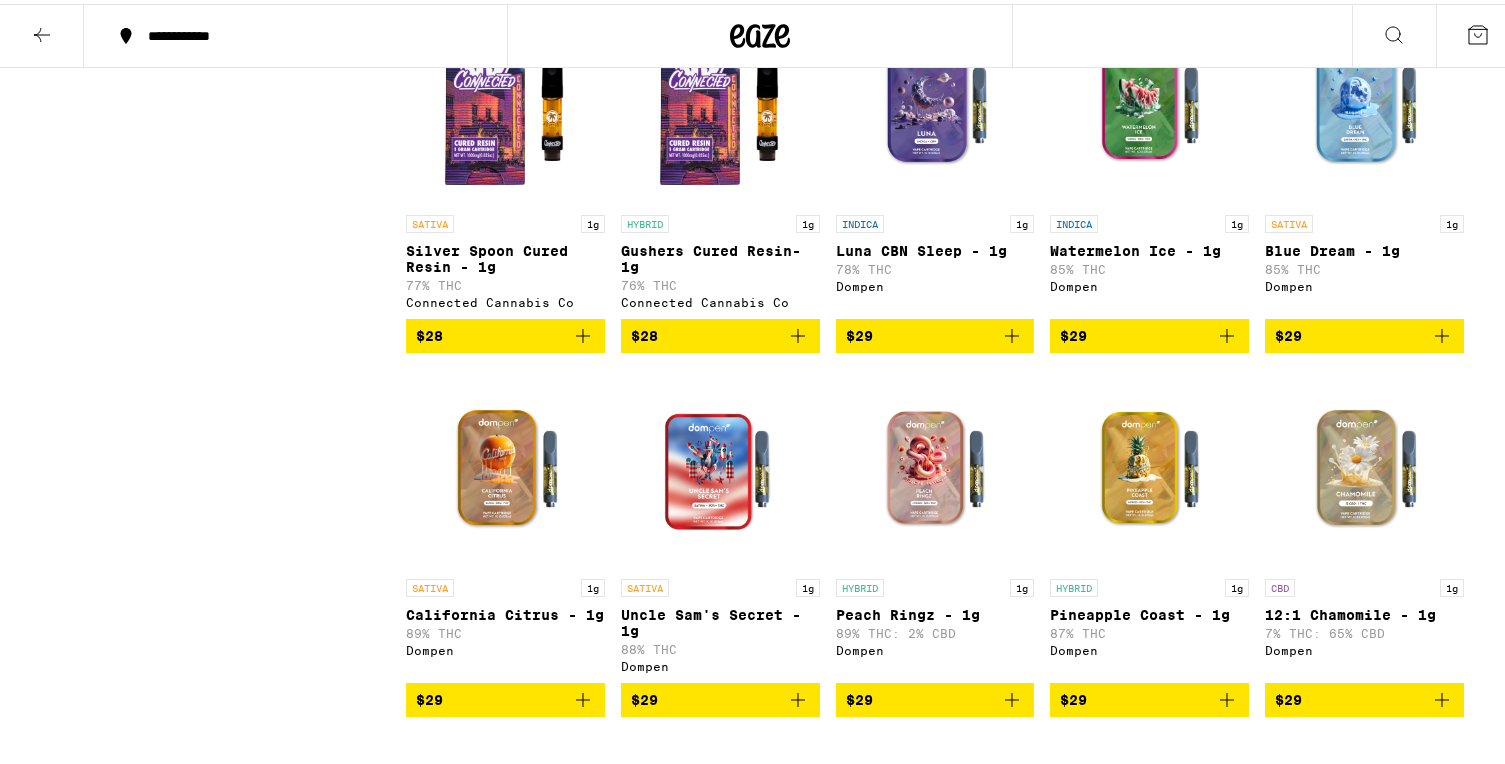 drag, startPoint x: 1166, startPoint y: 614, endPoint x: 359, endPoint y: 480, distance: 818.0495 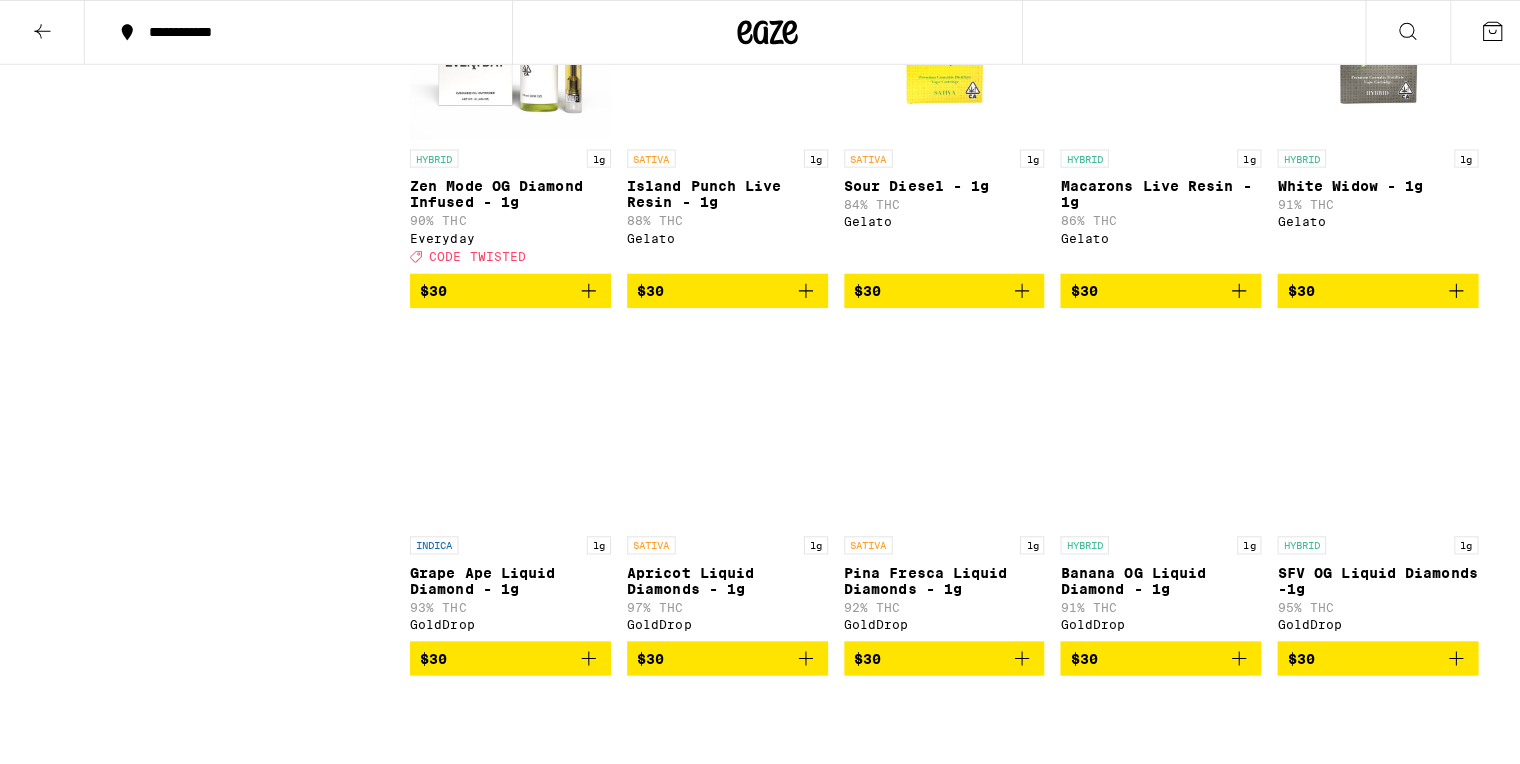 scroll, scrollTop: 4705, scrollLeft: 0, axis: vertical 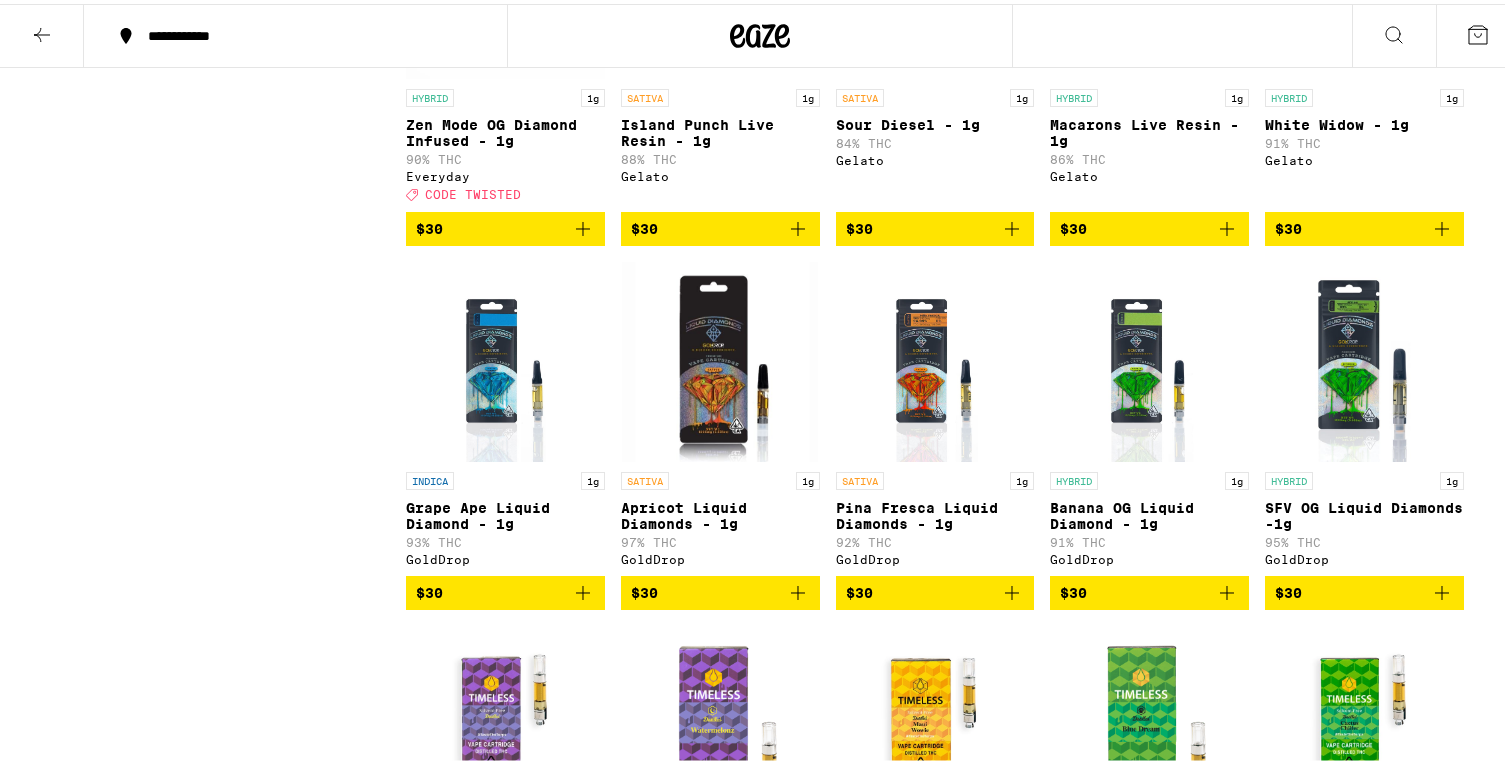 click on "Macarons Live Resin - 1g" at bounding box center [1149, 129] 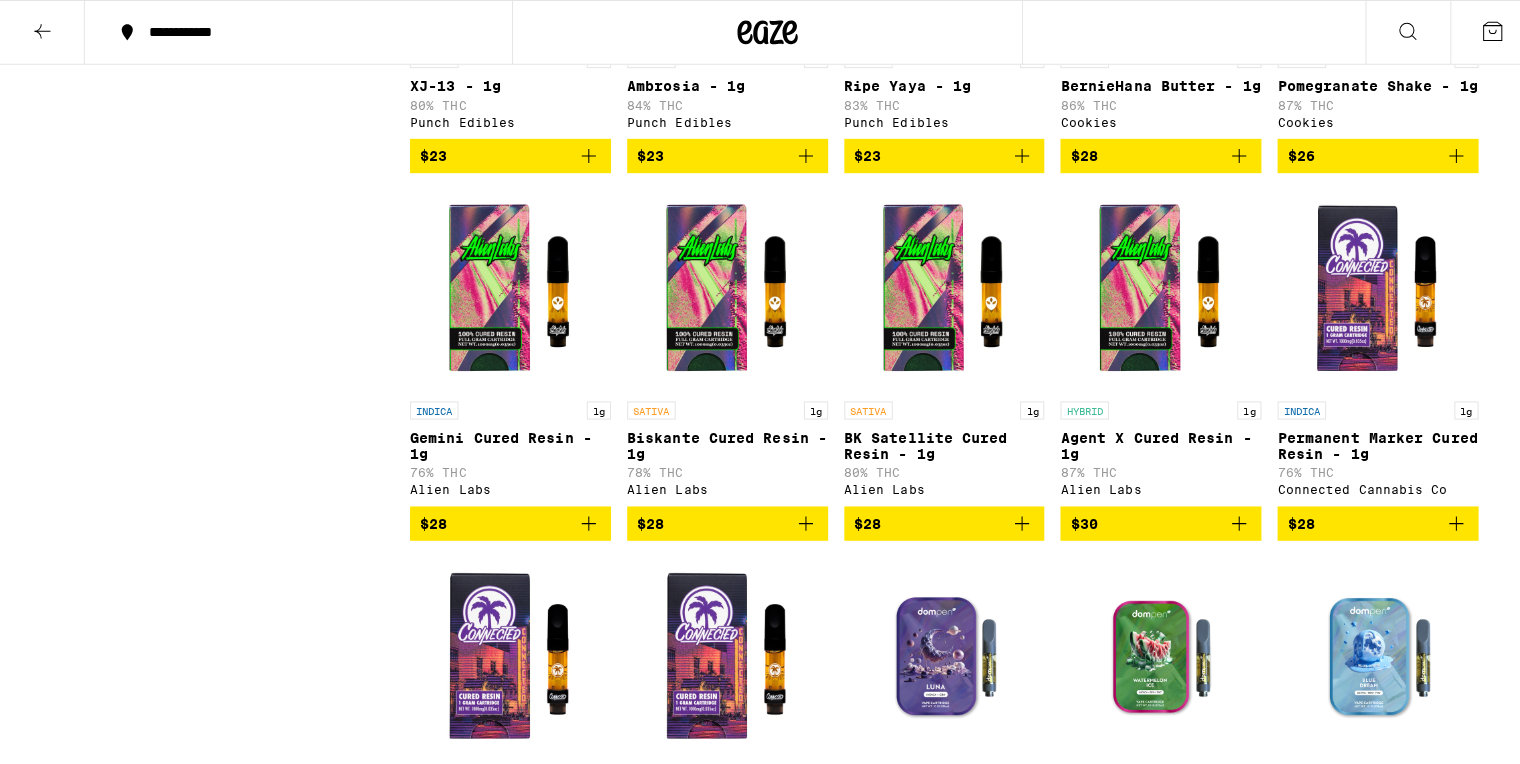 scroll, scrollTop: 2400, scrollLeft: 0, axis: vertical 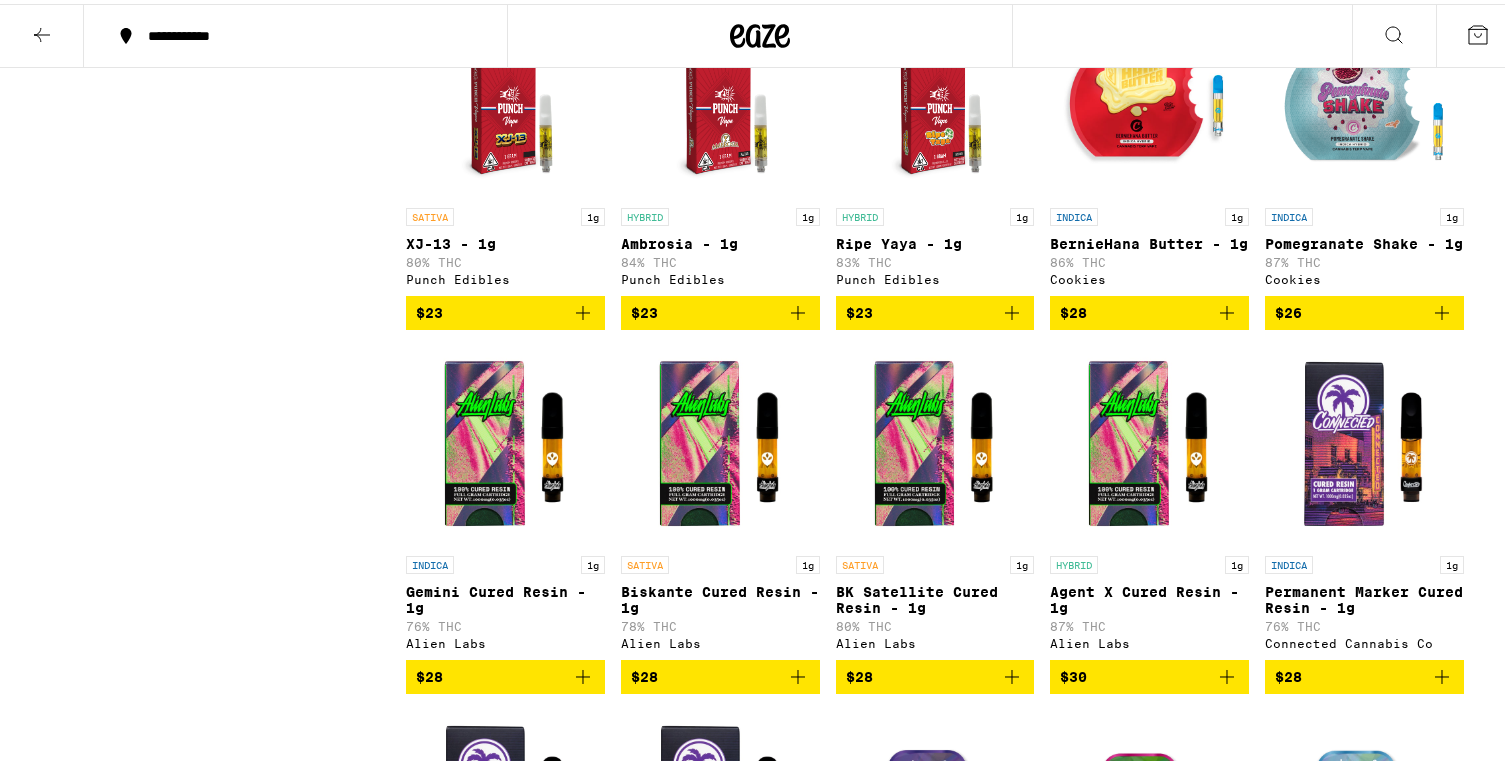 click at bounding box center (1364, 94) 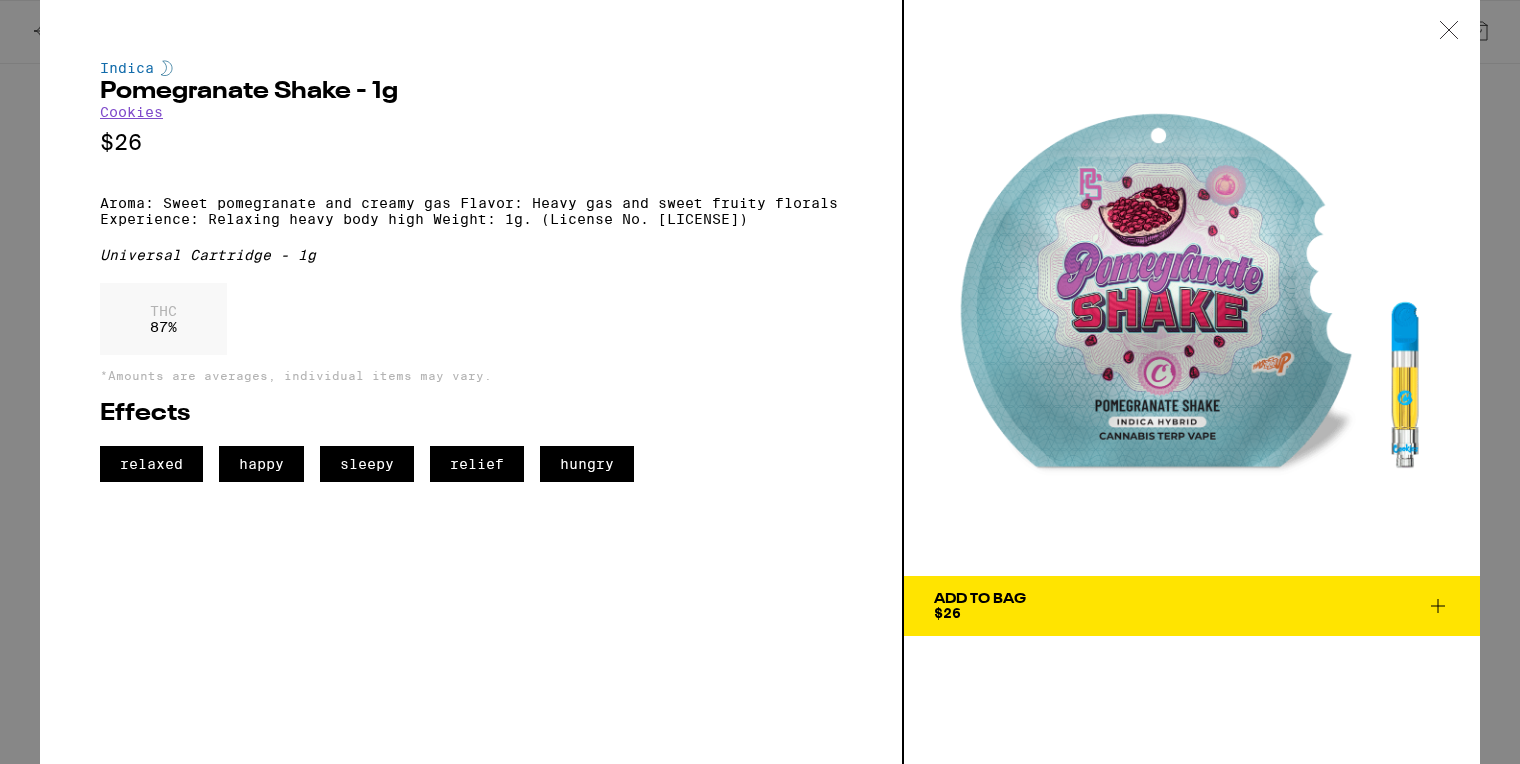 click on "Cookies" at bounding box center [131, 112] 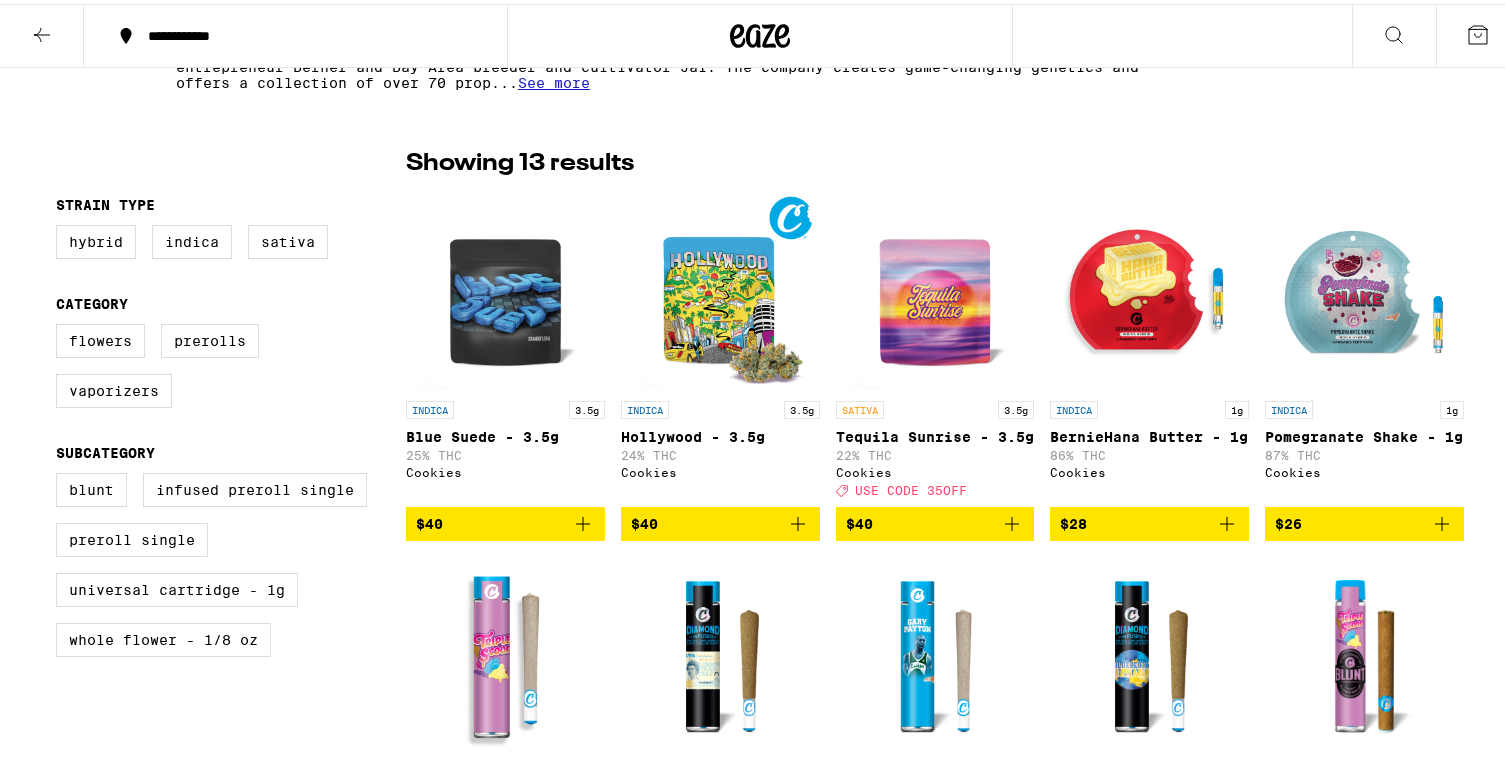 scroll, scrollTop: 400, scrollLeft: 0, axis: vertical 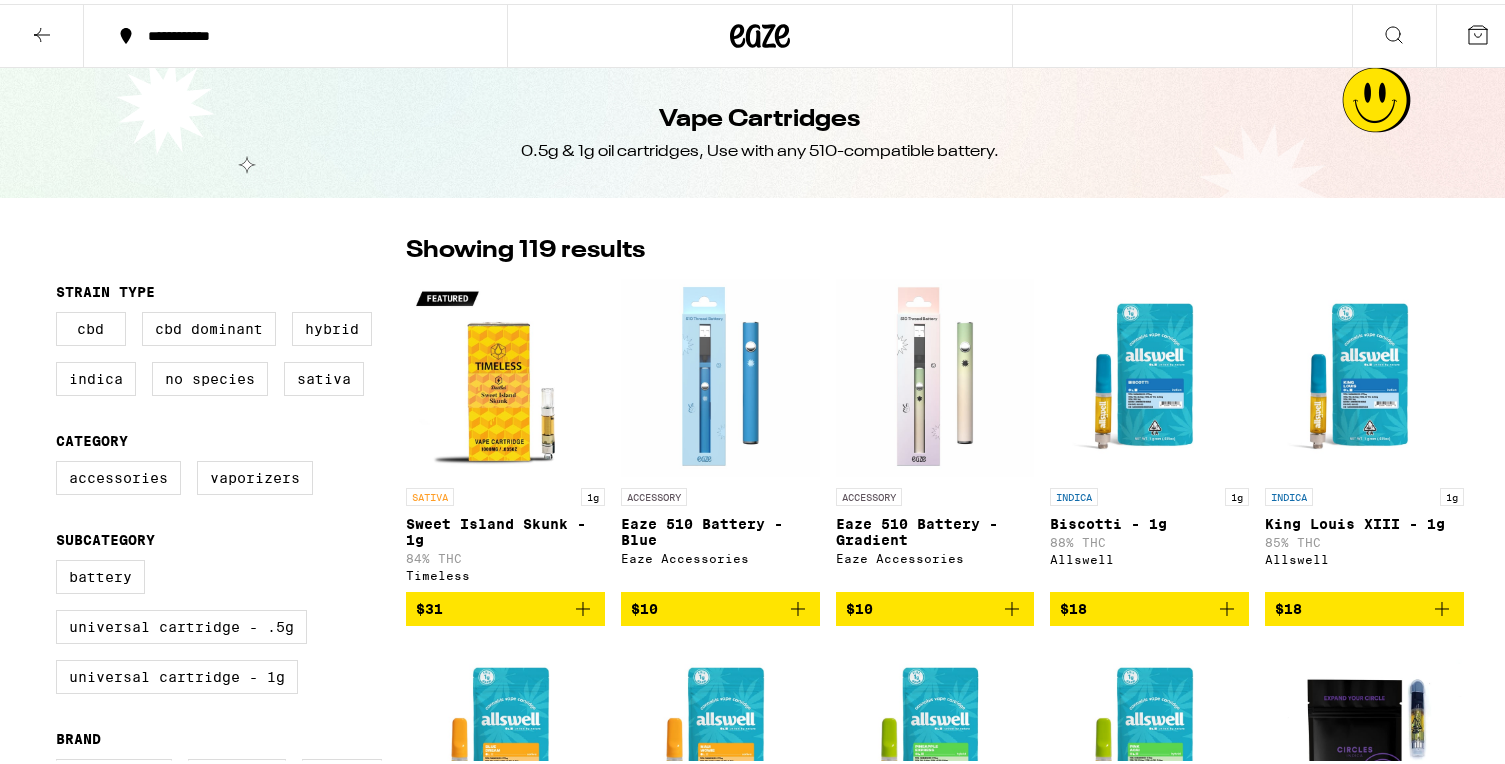 click 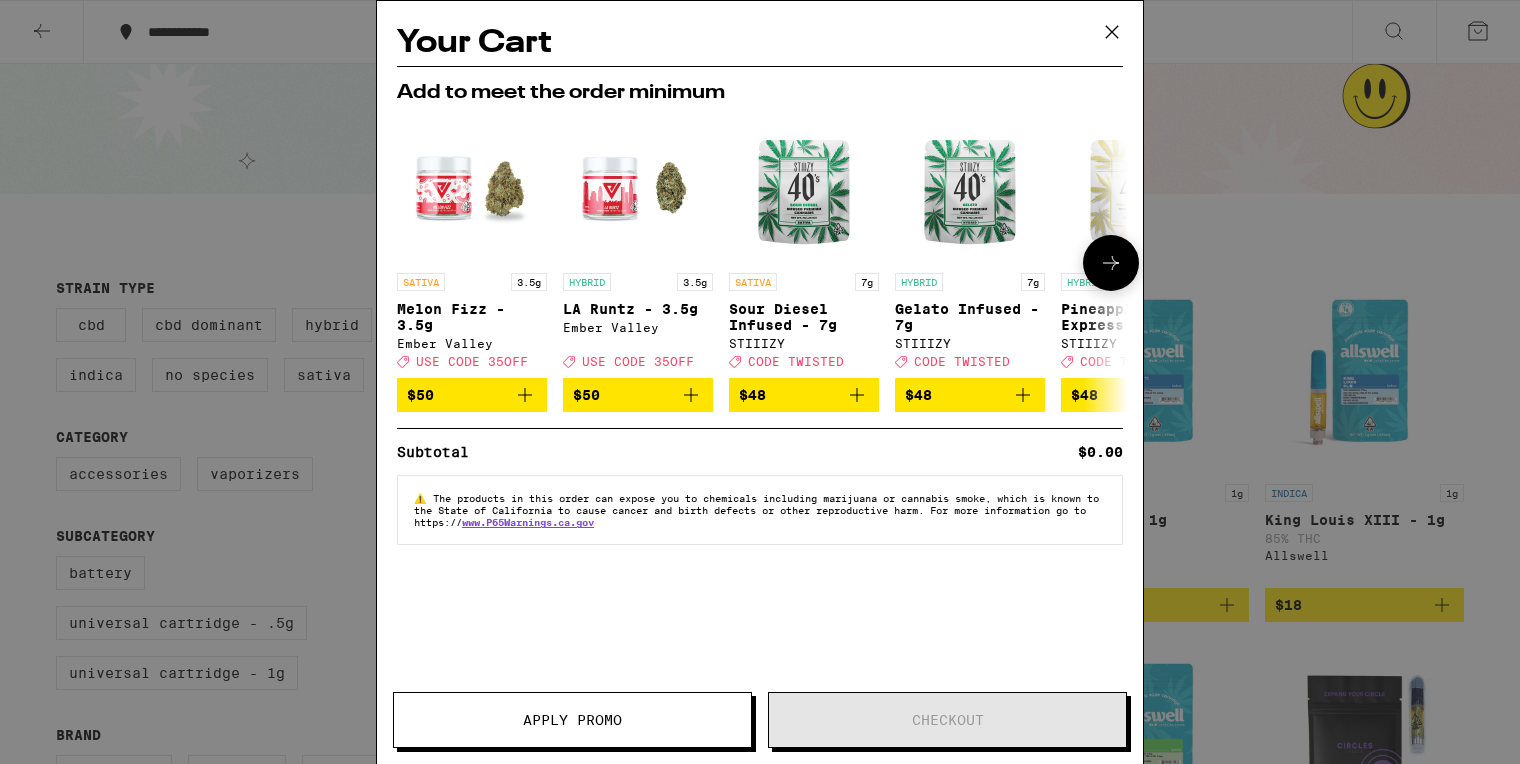 click 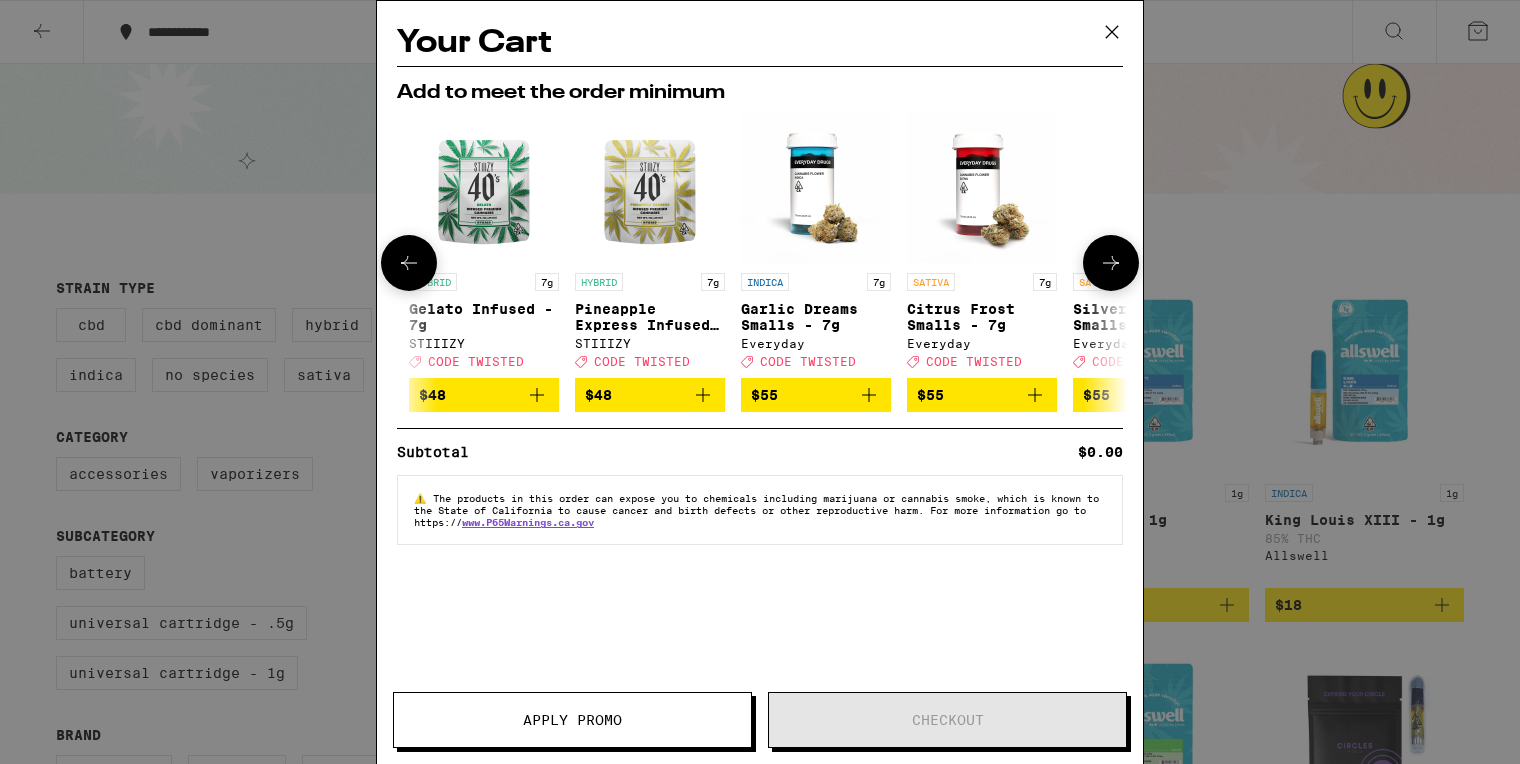 scroll, scrollTop: 0, scrollLeft: 508, axis: horizontal 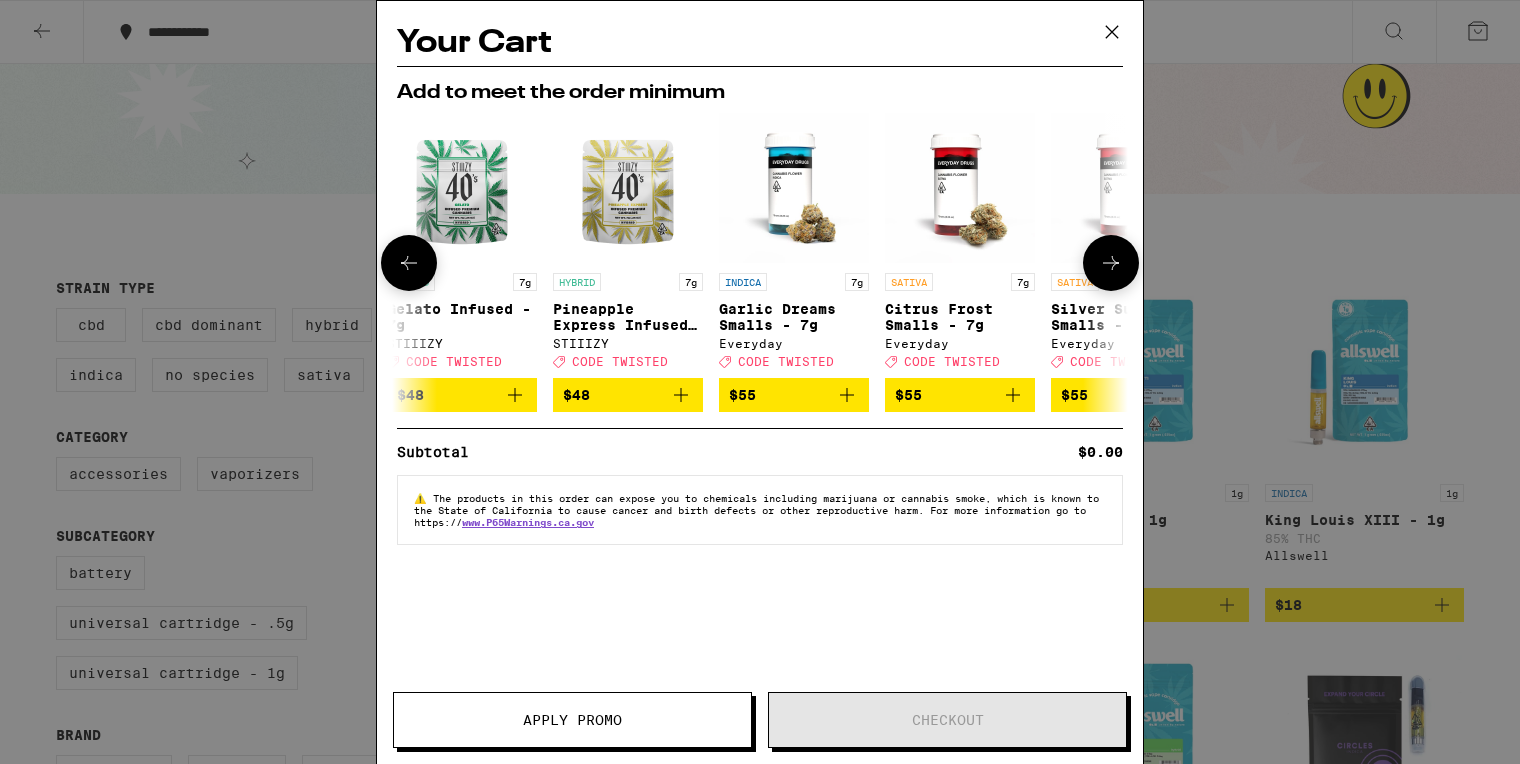 click at bounding box center (1111, 263) 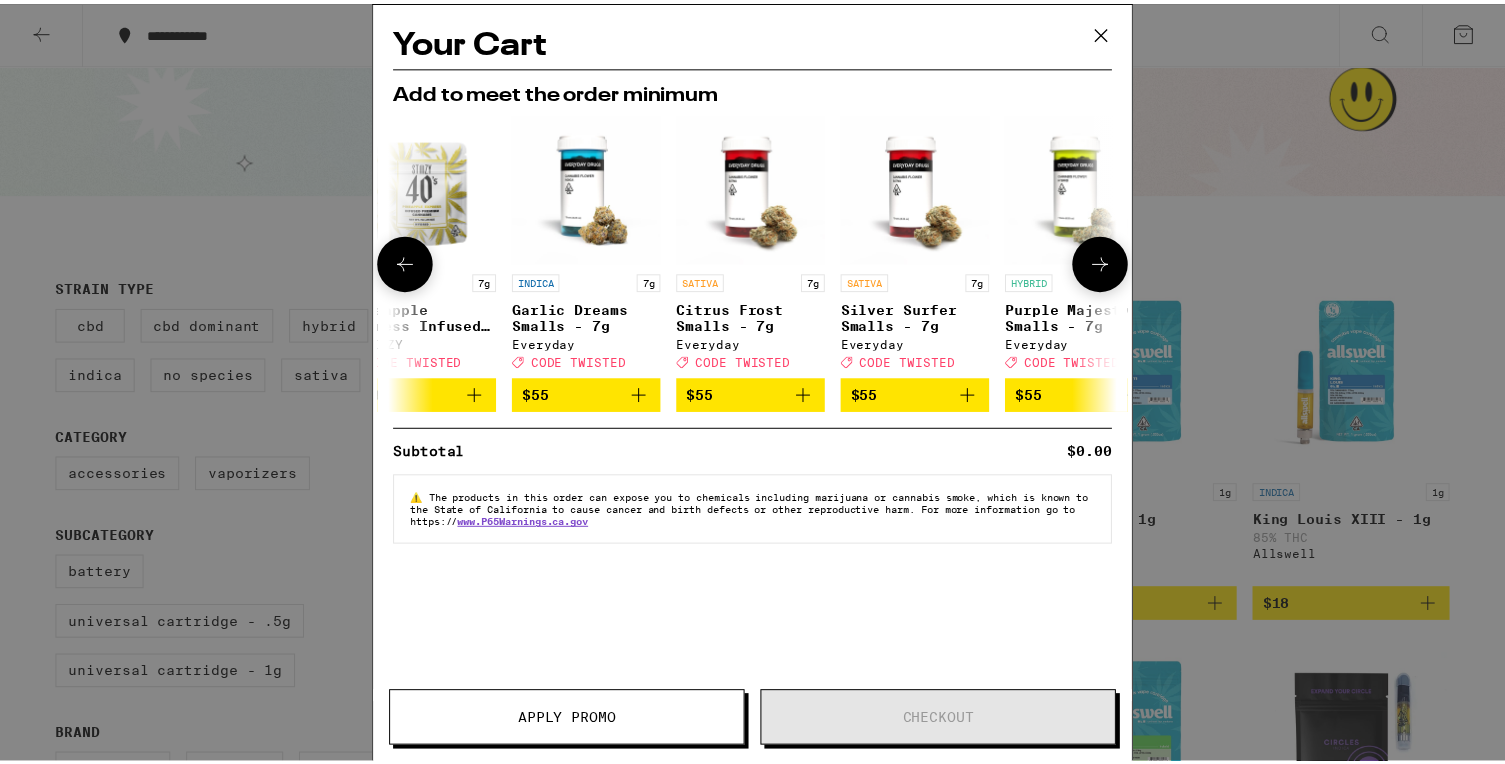 scroll, scrollTop: 0, scrollLeft: 934, axis: horizontal 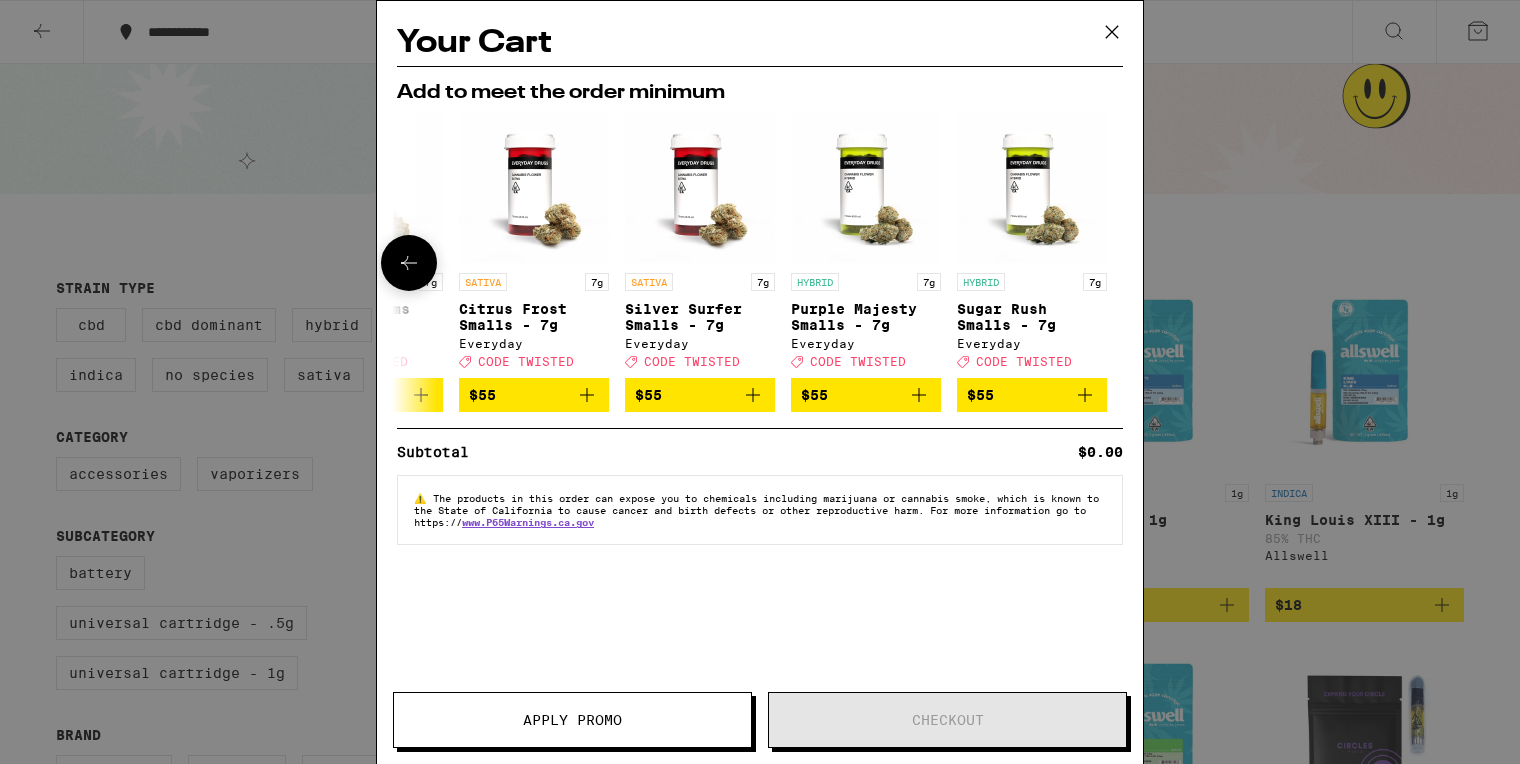 click at bounding box center (1111, 263) 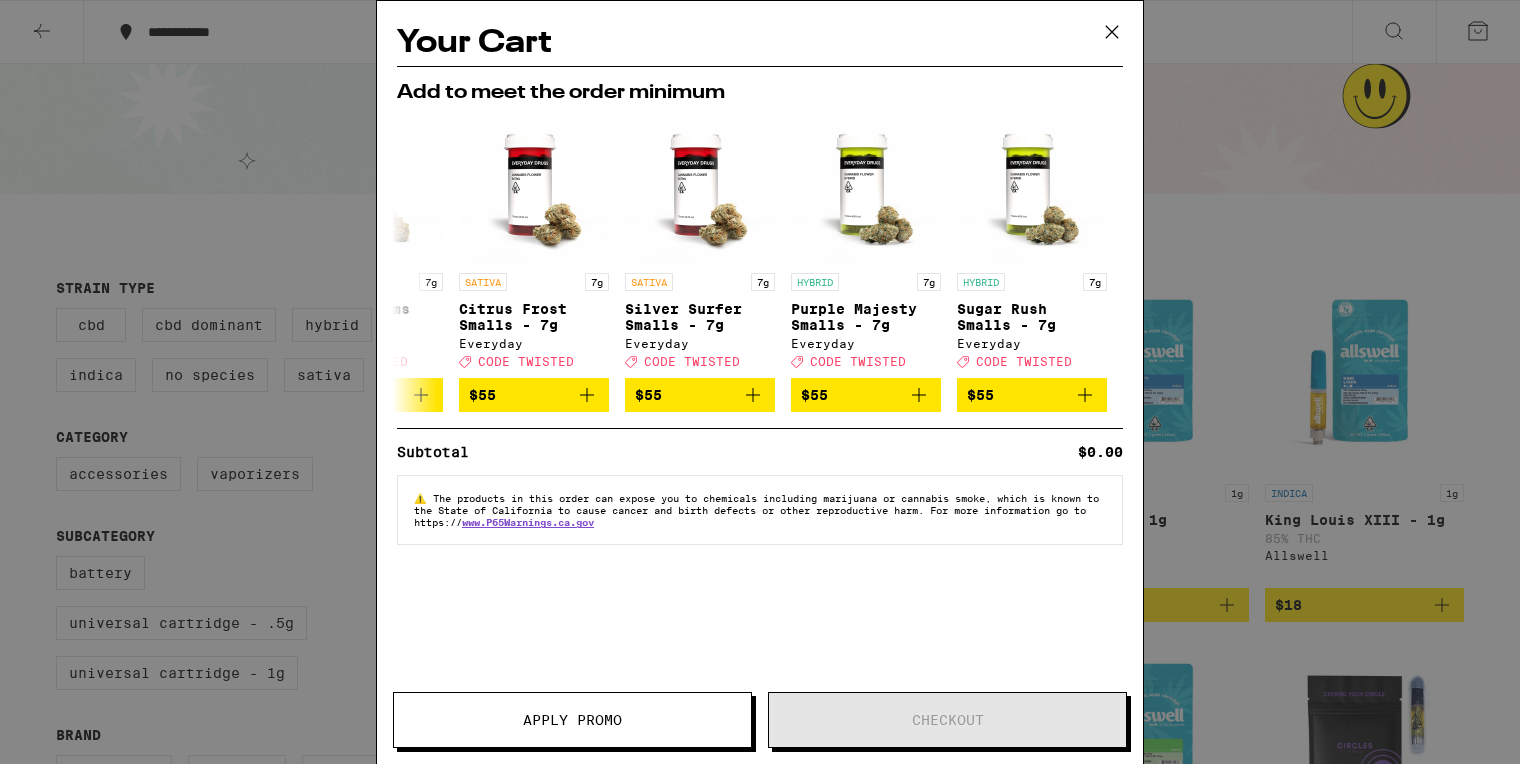 click 